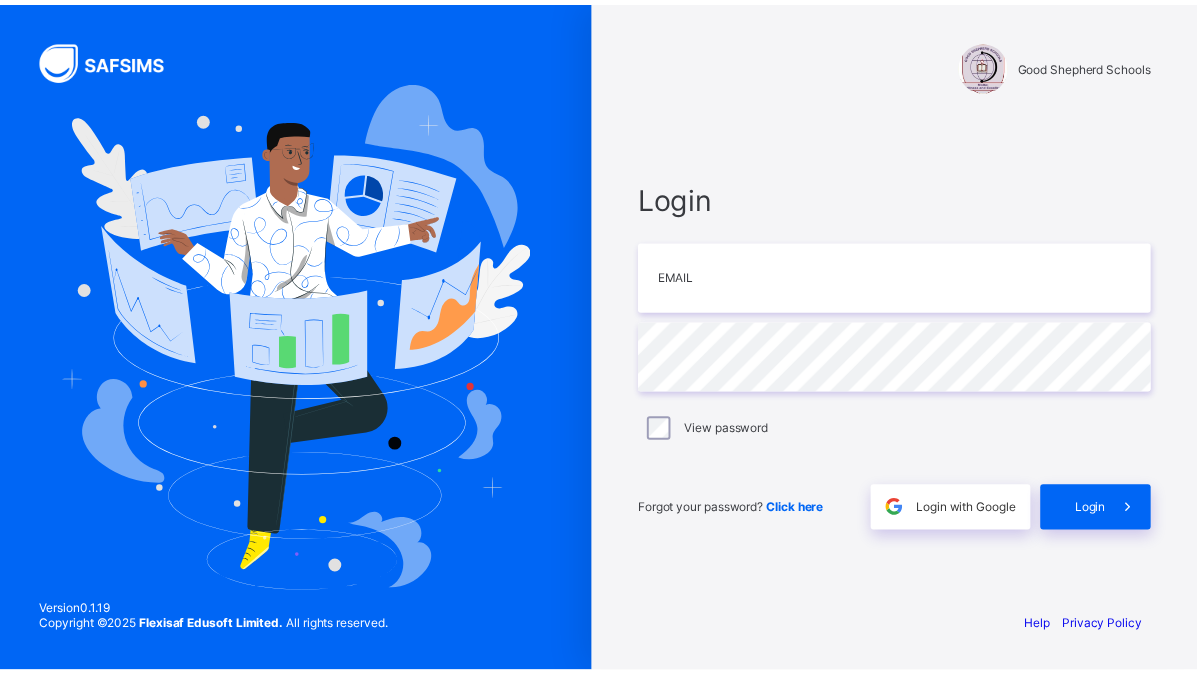 scroll, scrollTop: 0, scrollLeft: 0, axis: both 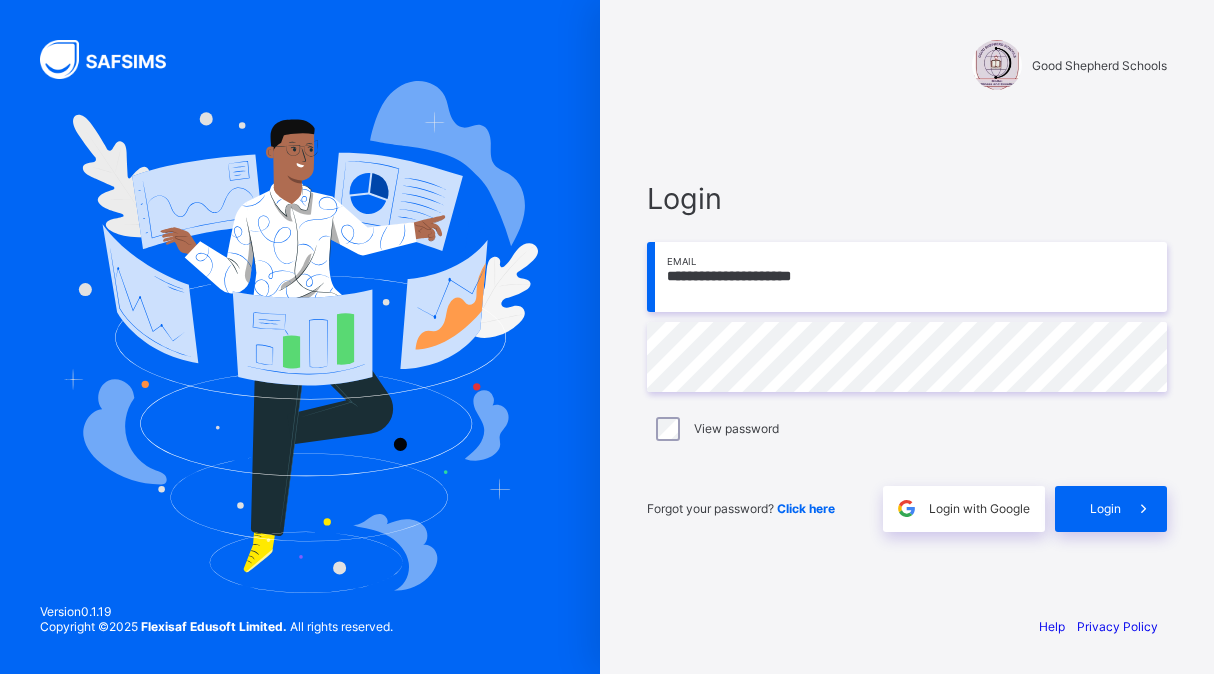 type on "**********" 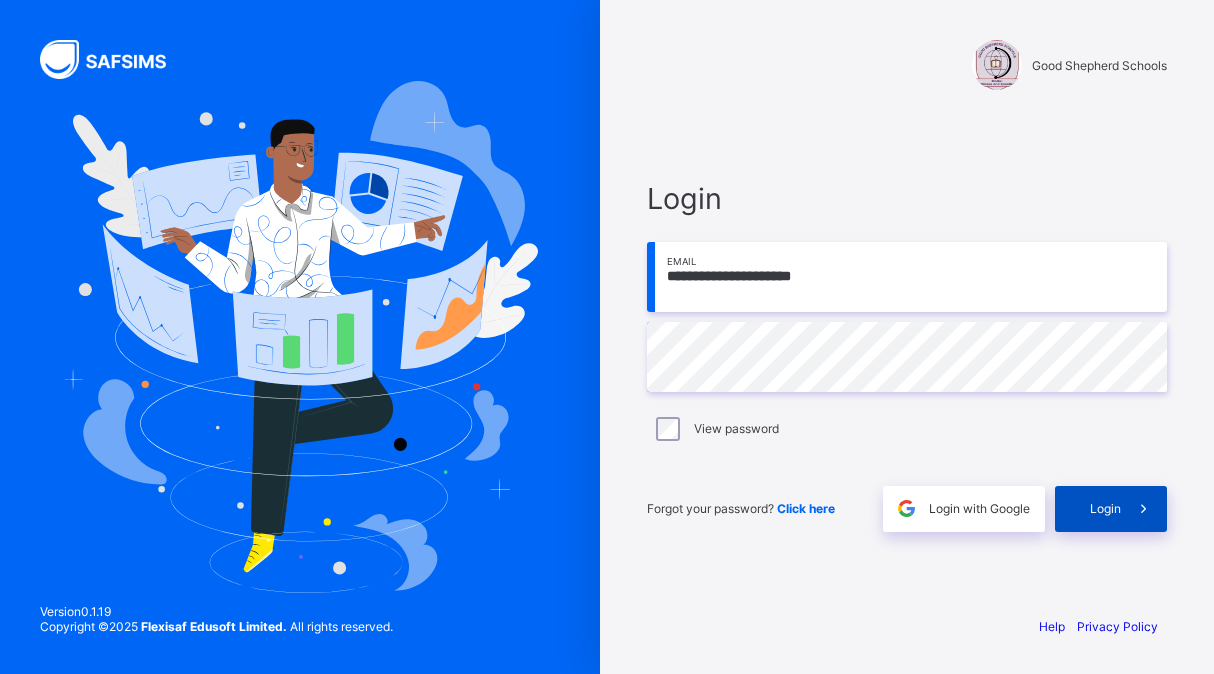 click on "Login" at bounding box center (1105, 508) 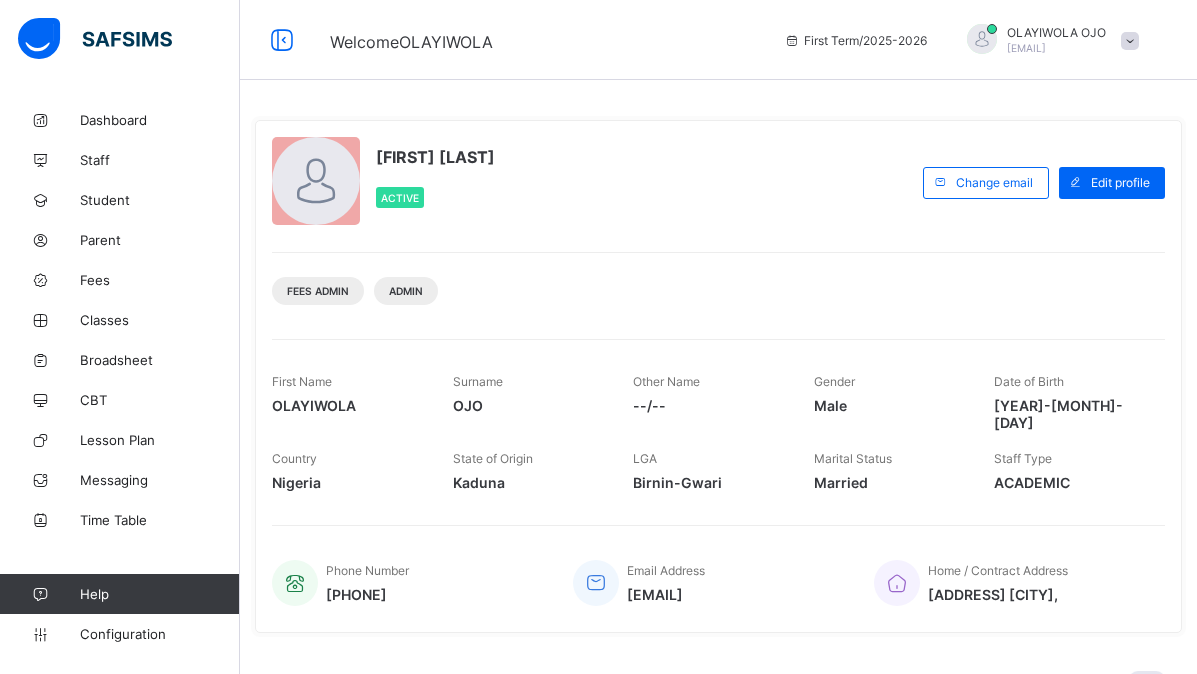 click on "Fees Admin Admin" at bounding box center [718, 283] 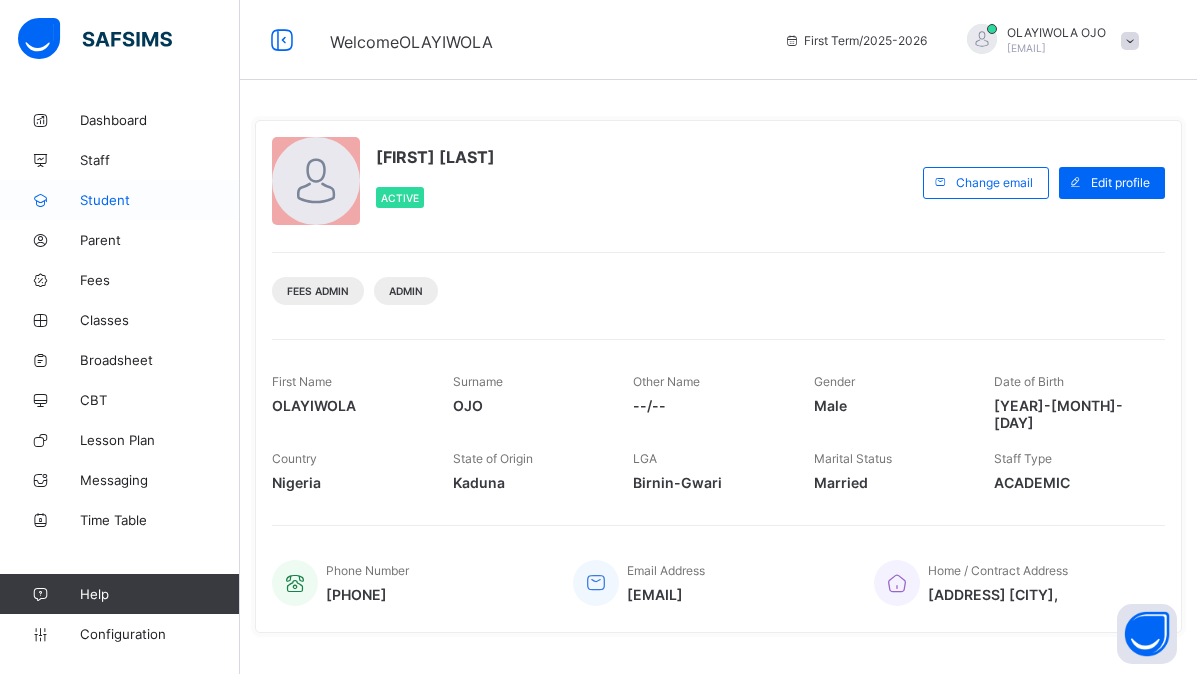 click on "Student" at bounding box center (160, 200) 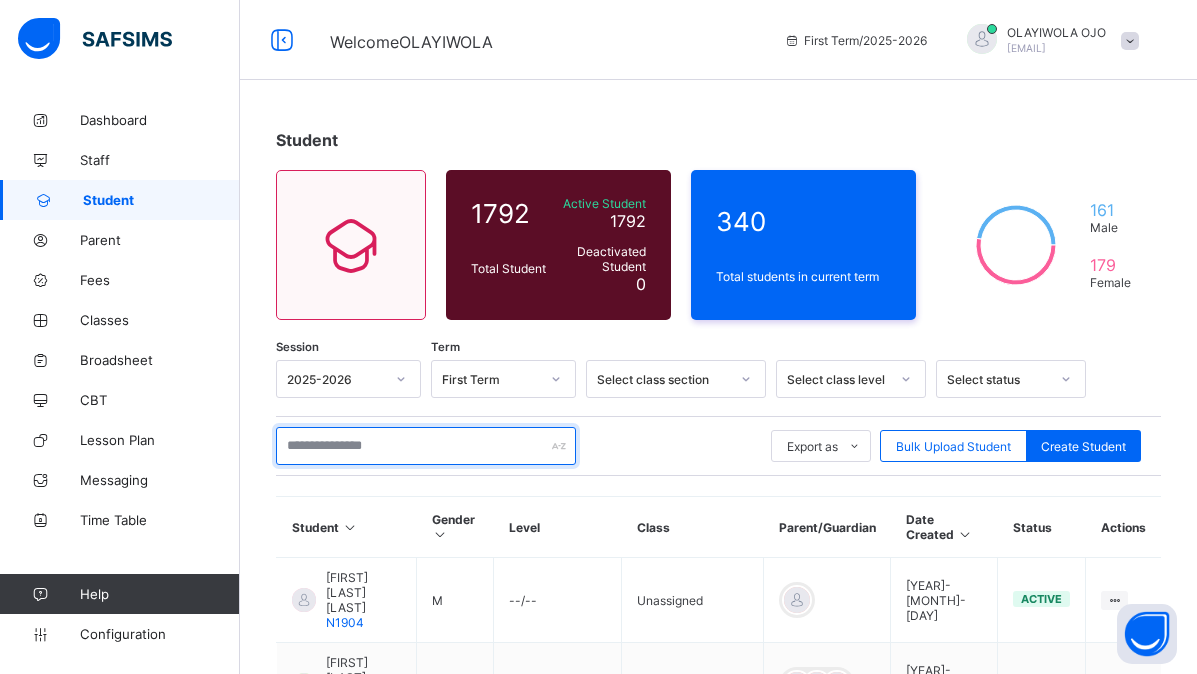 click at bounding box center [426, 446] 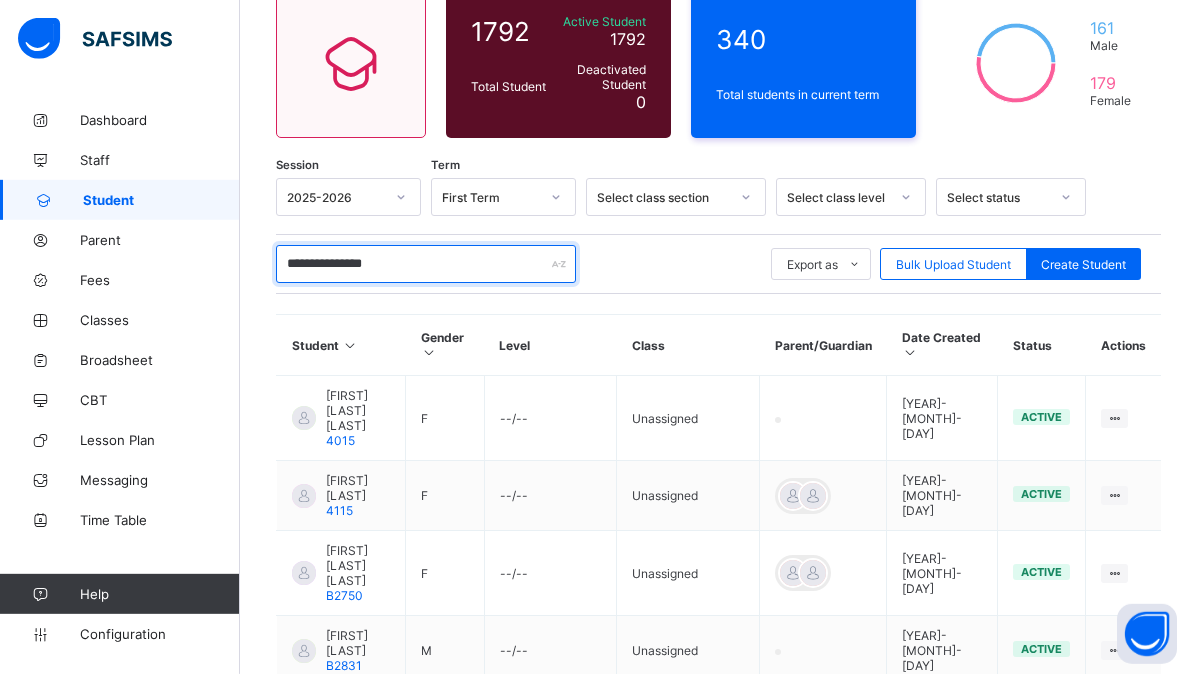 scroll, scrollTop: 204, scrollLeft: 0, axis: vertical 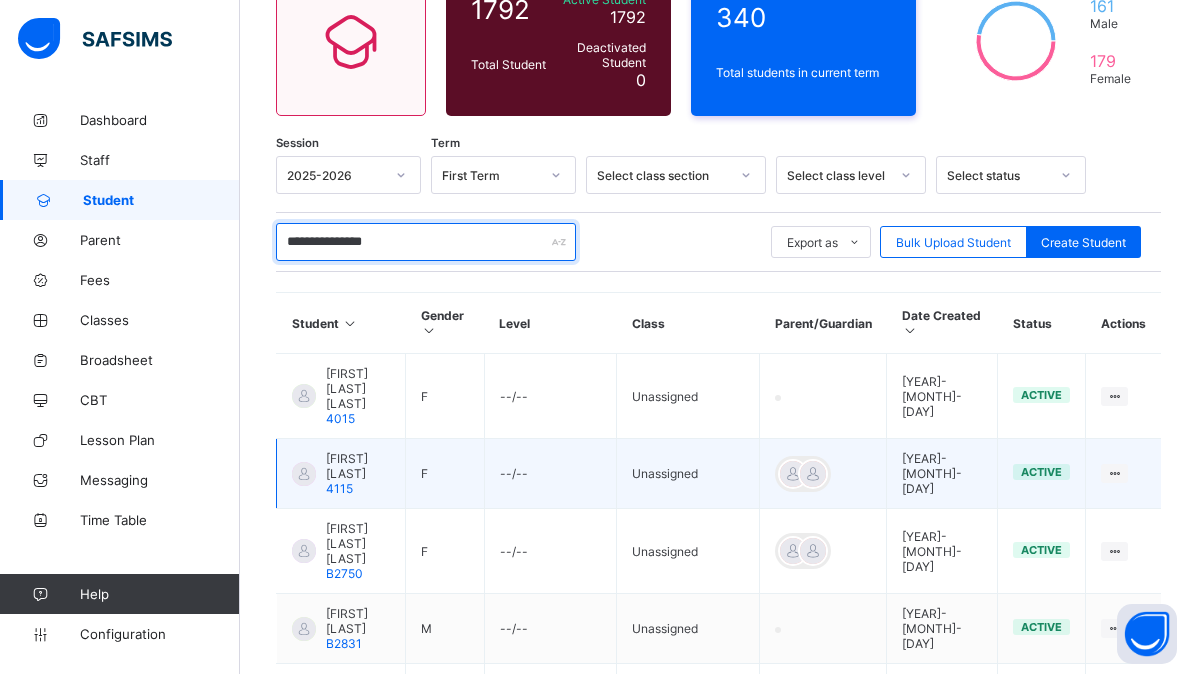 type on "**********" 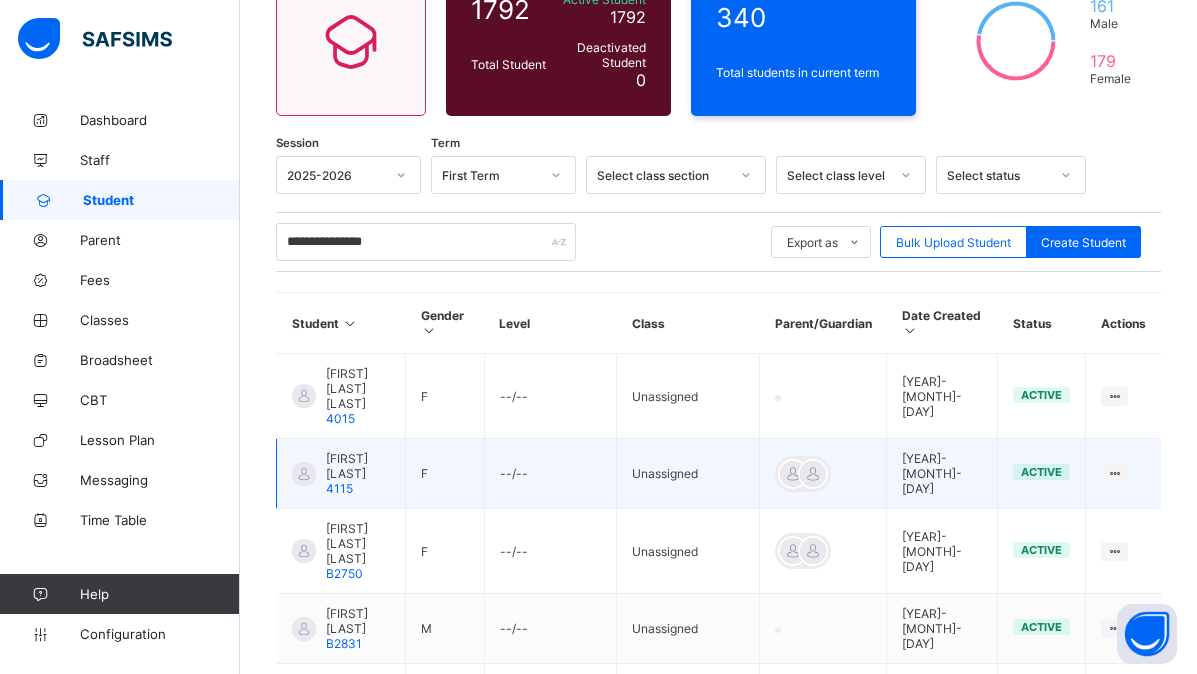 click on "active" at bounding box center (1041, 472) 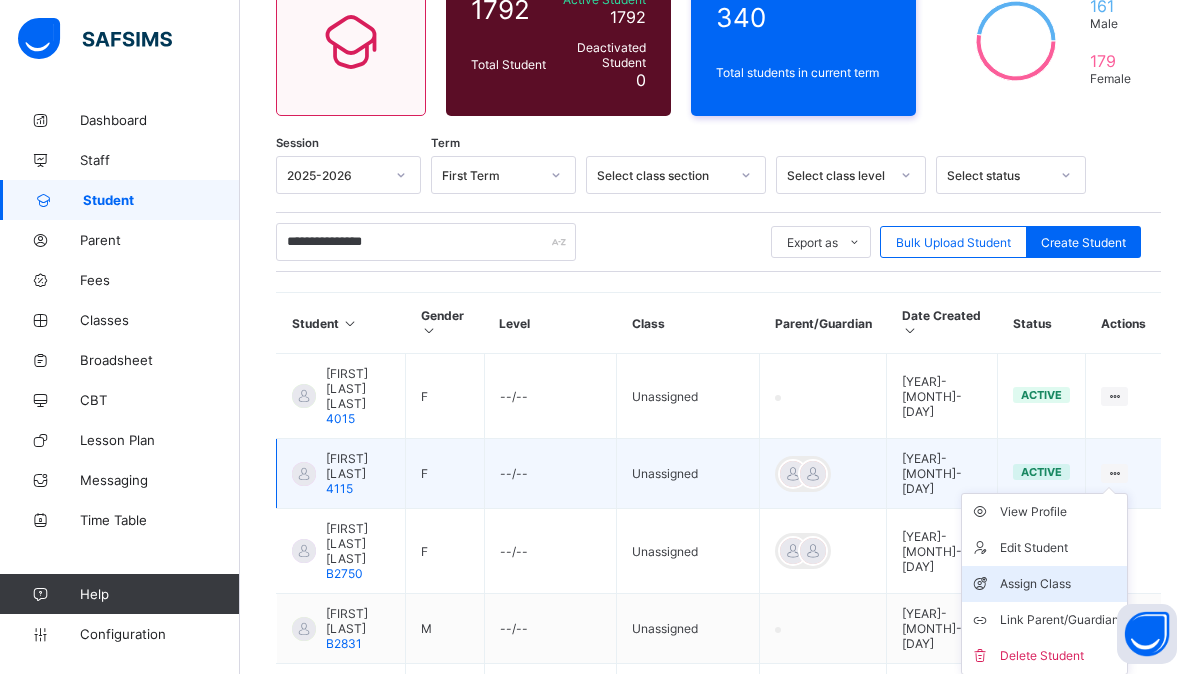 click on "Assign Class" at bounding box center [1059, 584] 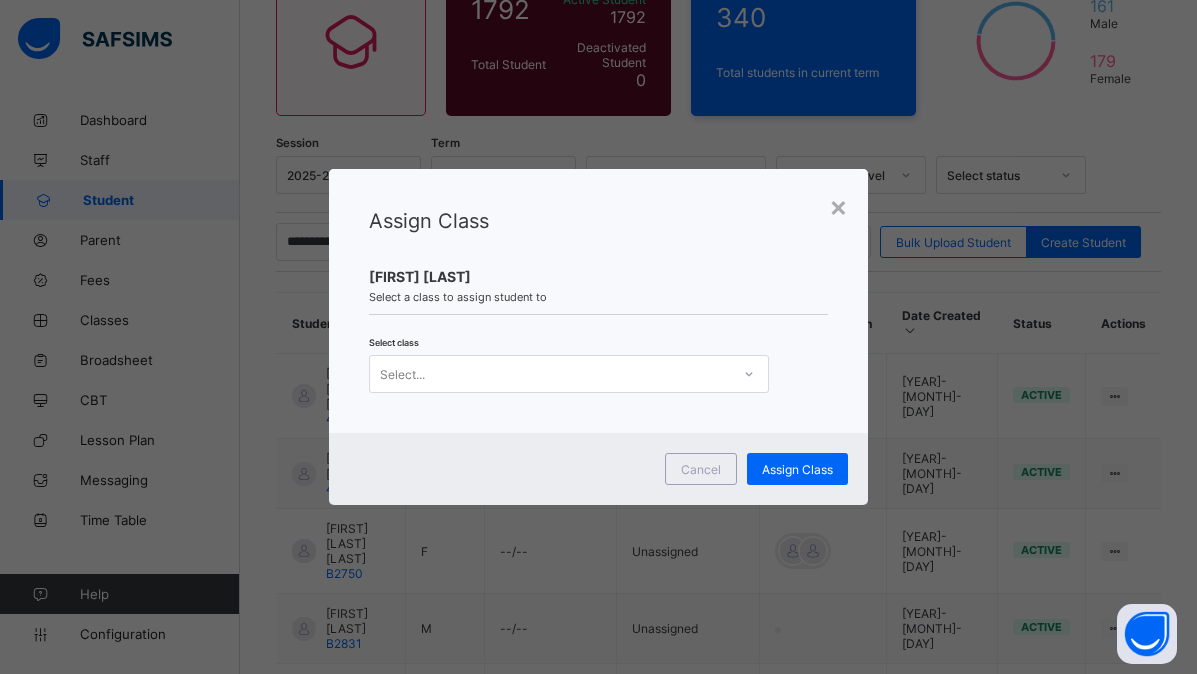 click on "Select..." at bounding box center (550, 374) 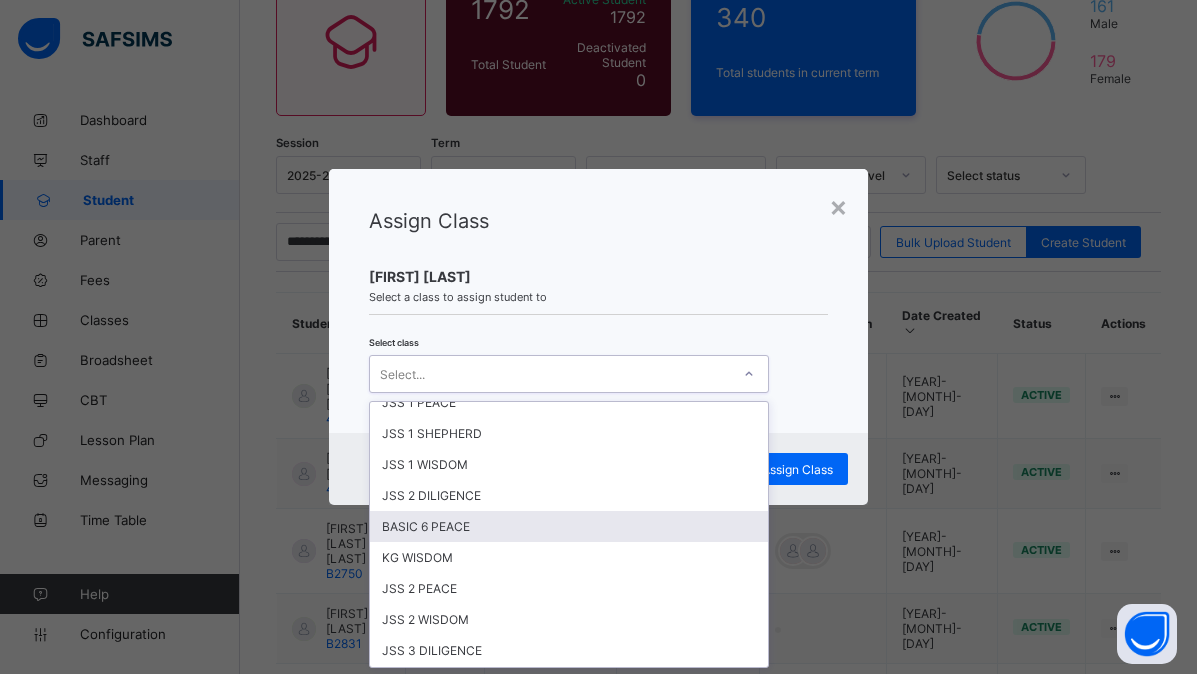 scroll, scrollTop: 180, scrollLeft: 0, axis: vertical 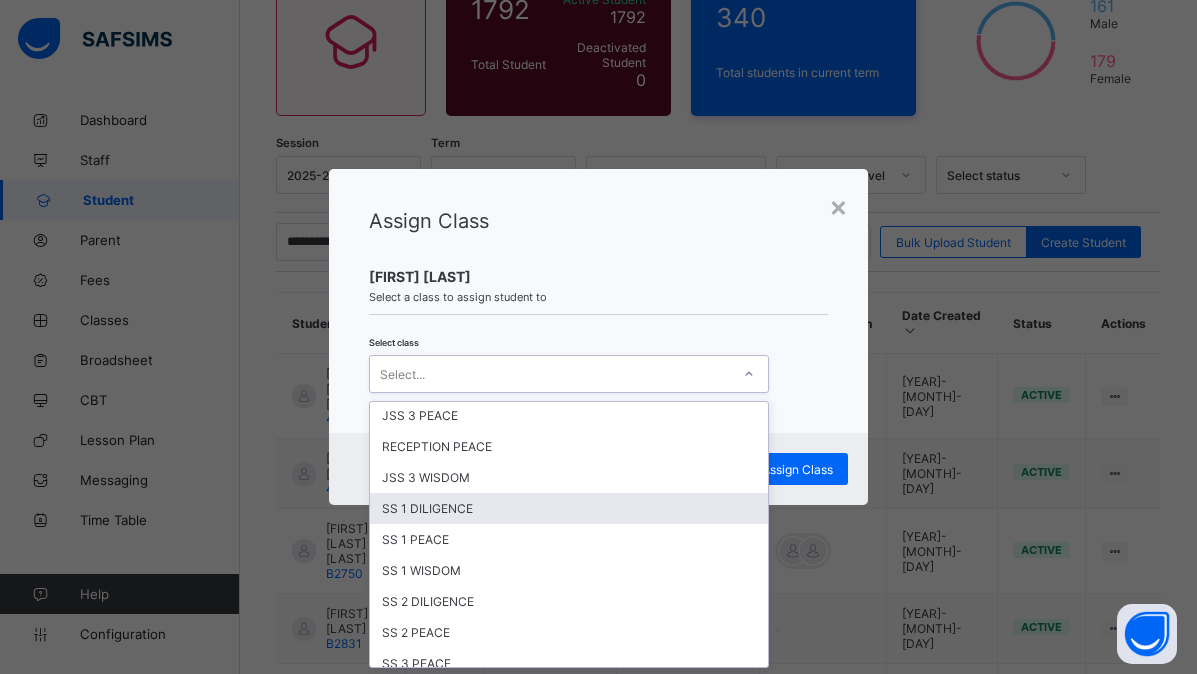 click on "SS 1 DILIGENCE" at bounding box center [569, 508] 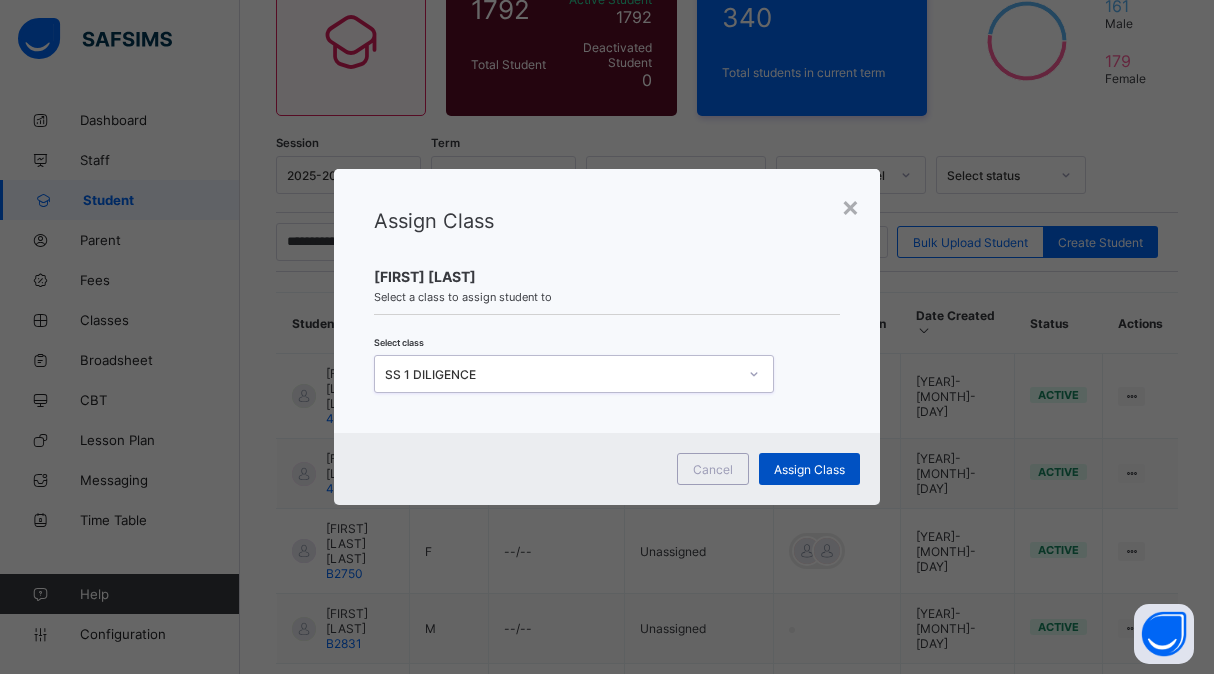 click on "Assign Class" at bounding box center (809, 469) 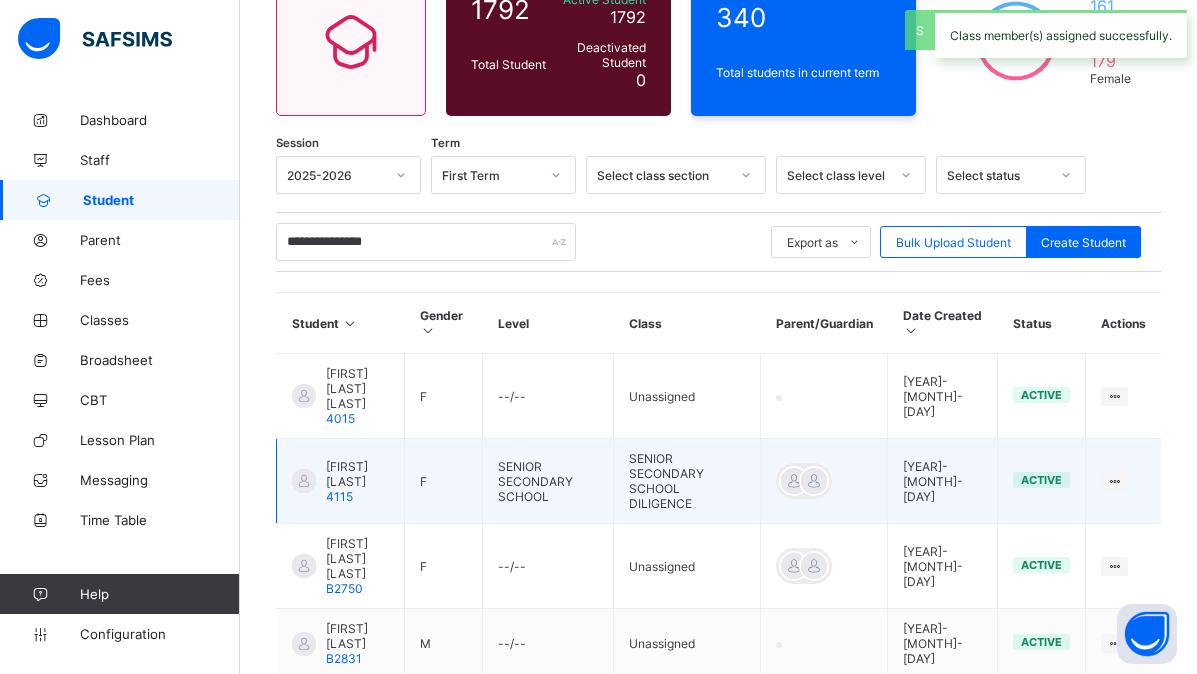 click at bounding box center (304, 481) 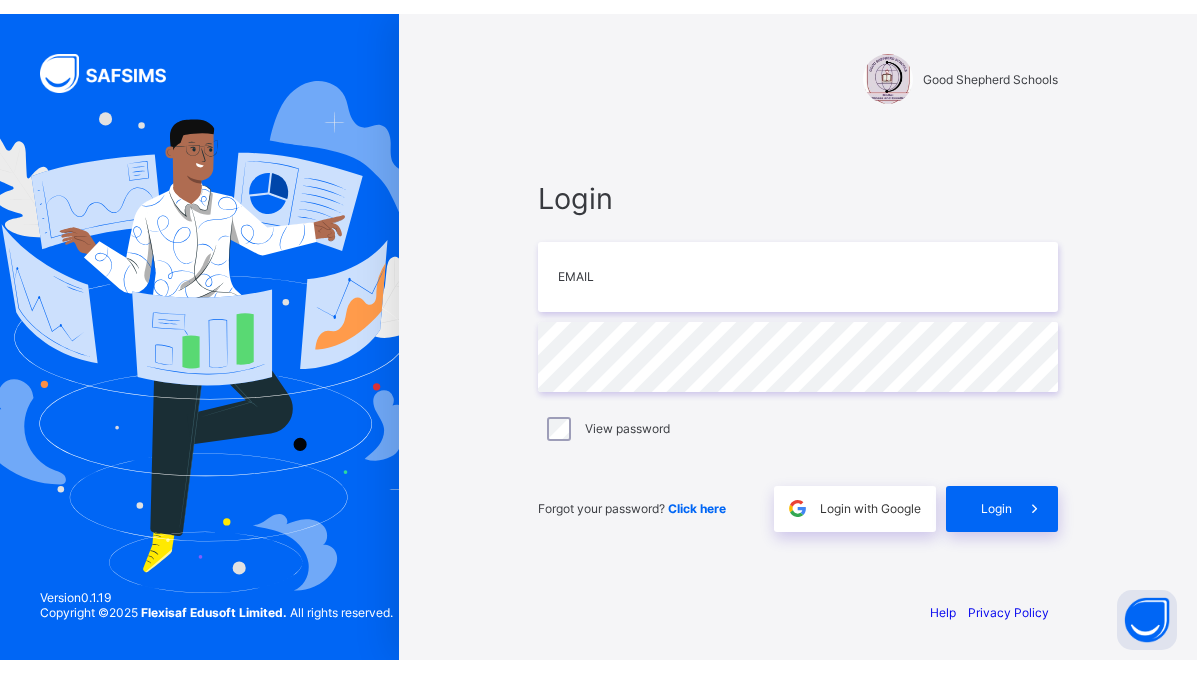 scroll, scrollTop: 0, scrollLeft: 0, axis: both 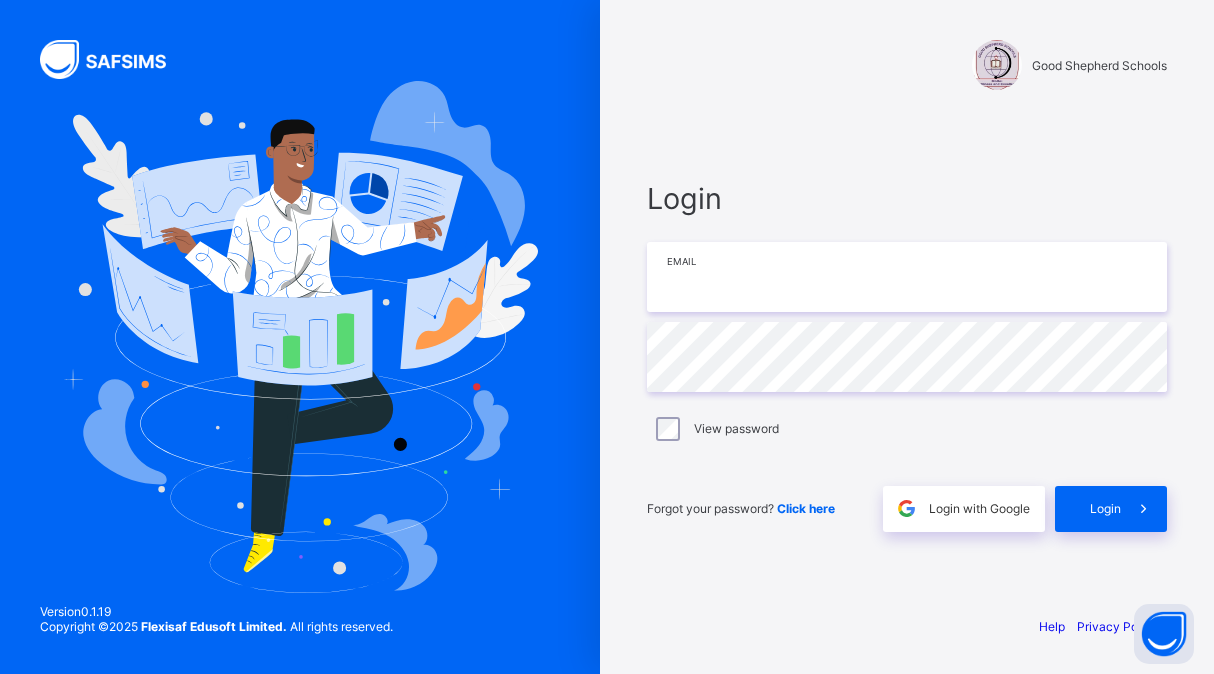 click at bounding box center [907, 277] 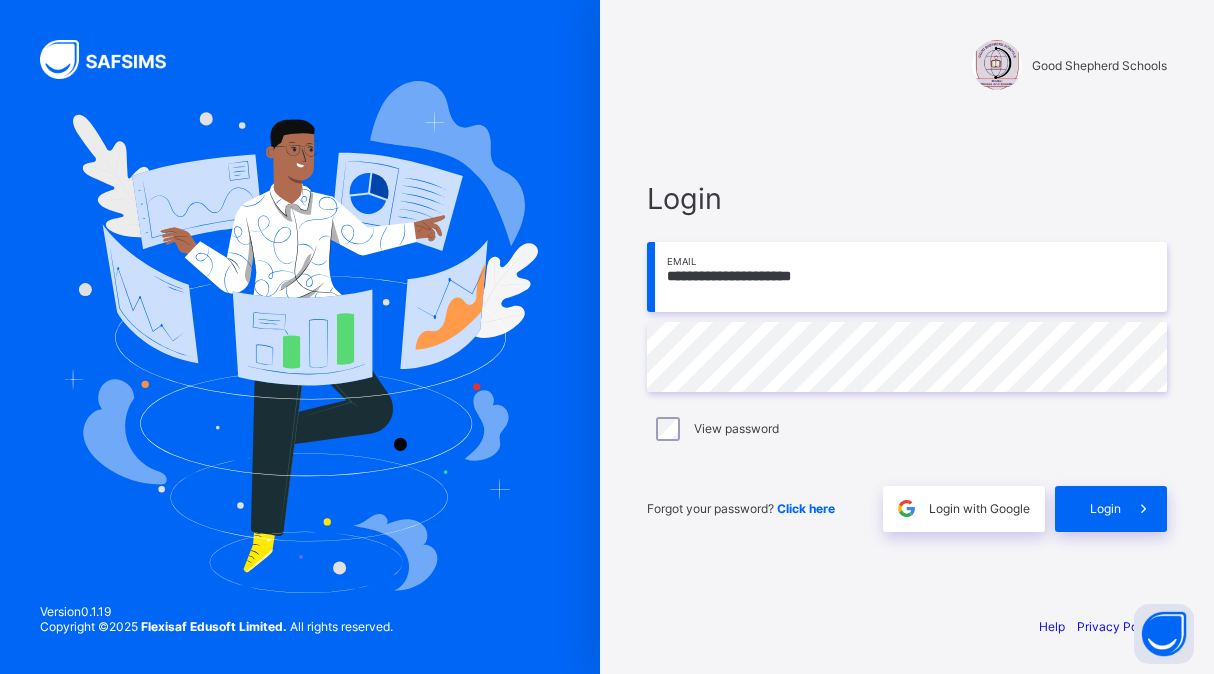 type on "**********" 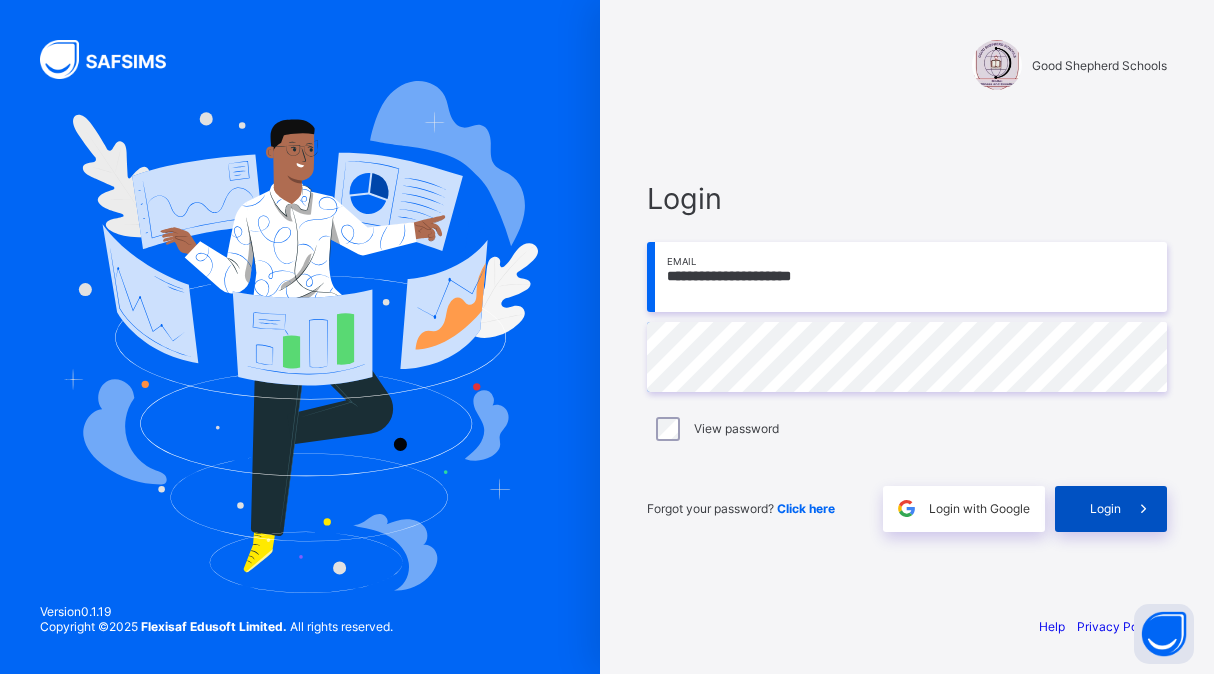 click on "Login" at bounding box center [1105, 508] 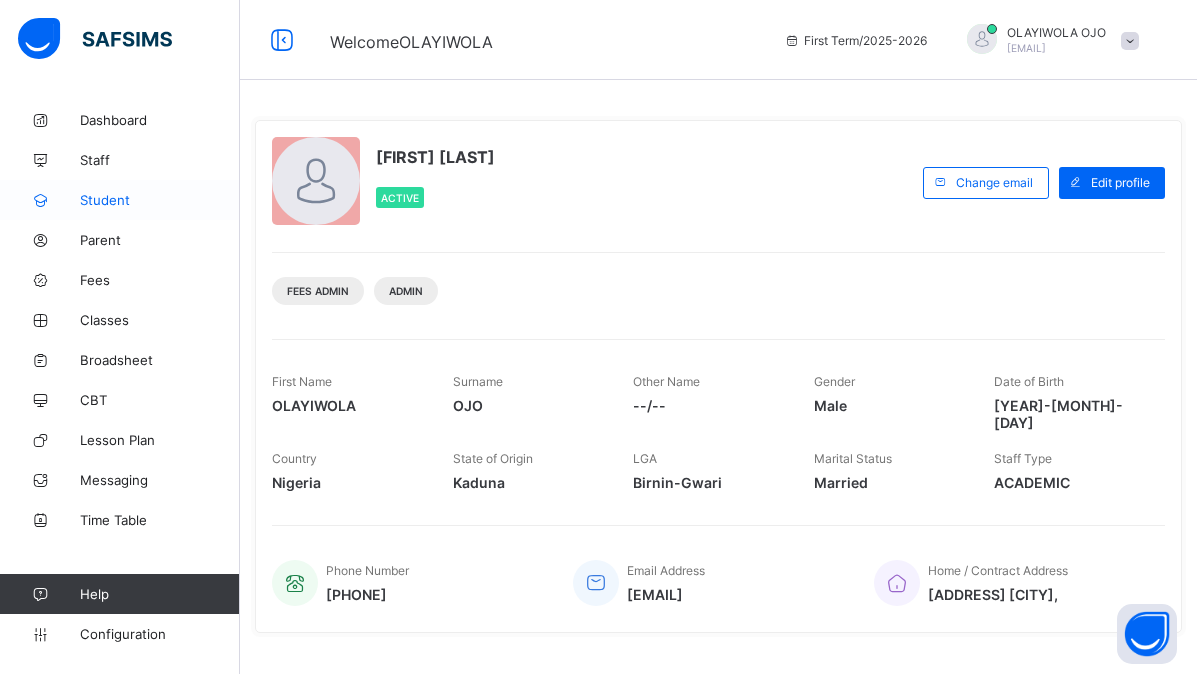 click on "Student" at bounding box center [160, 200] 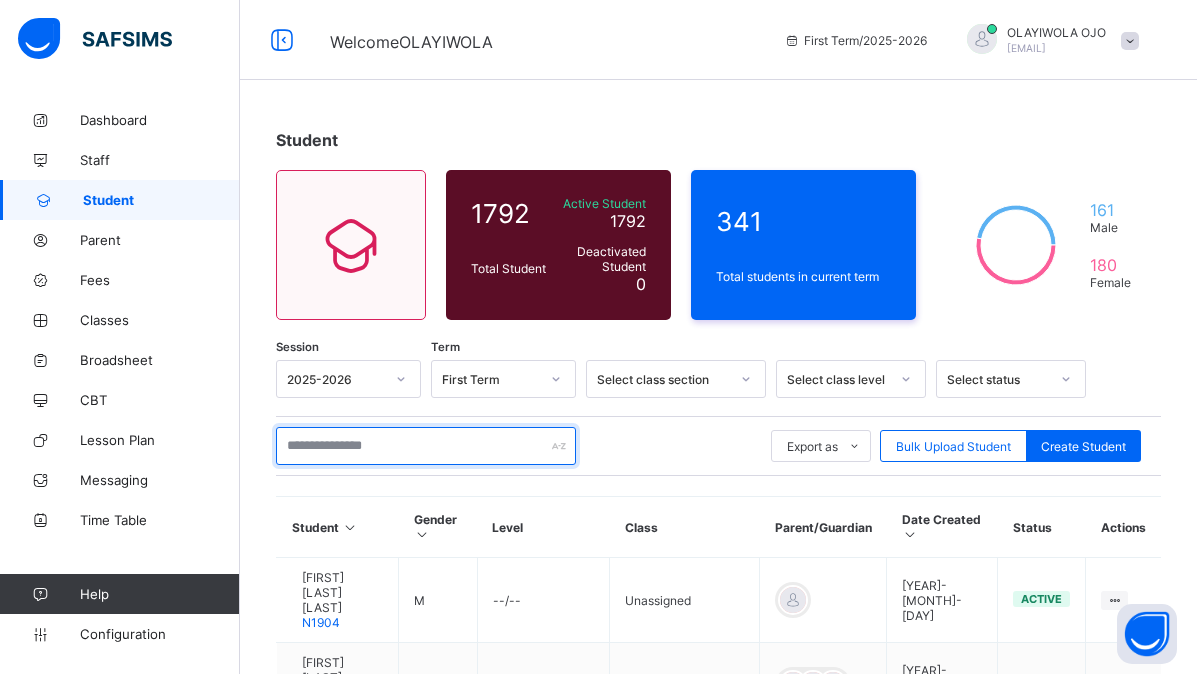click at bounding box center (426, 446) 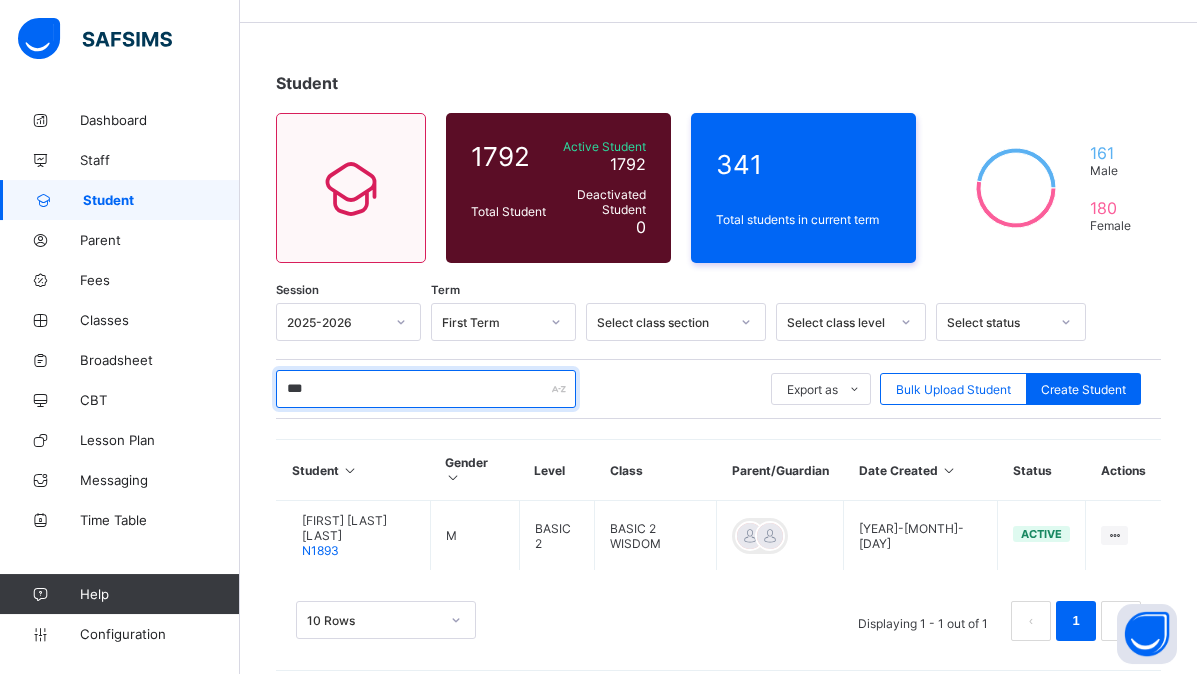 scroll, scrollTop: 74, scrollLeft: 0, axis: vertical 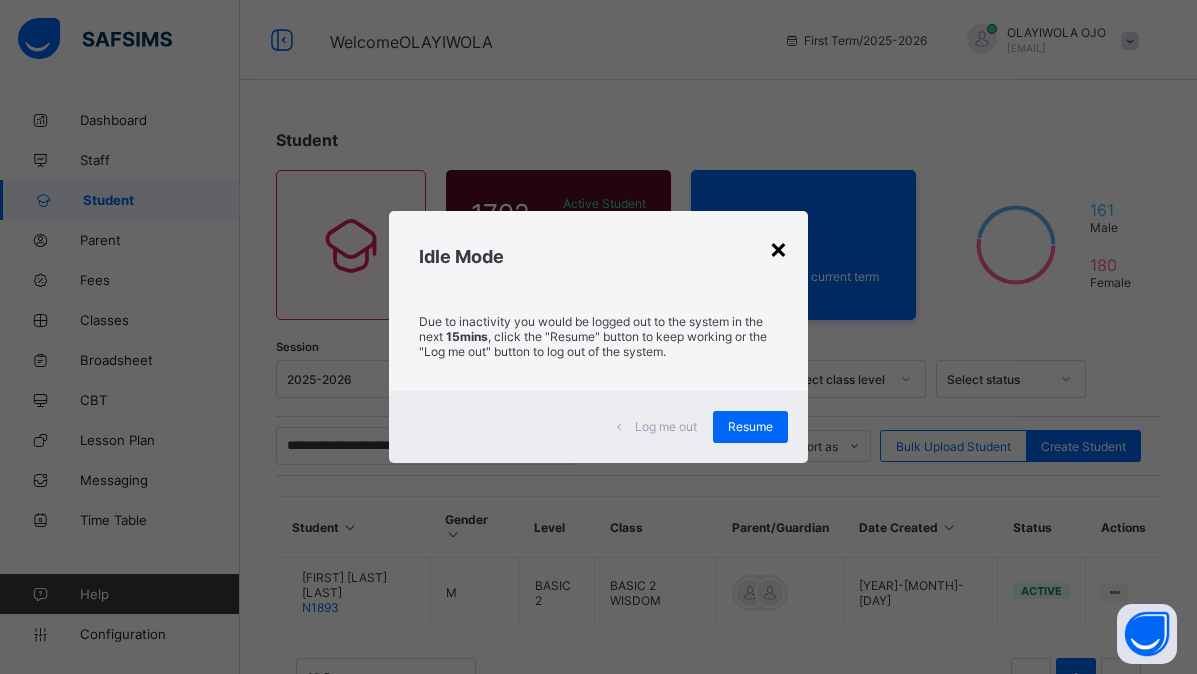 click on "×" at bounding box center (778, 248) 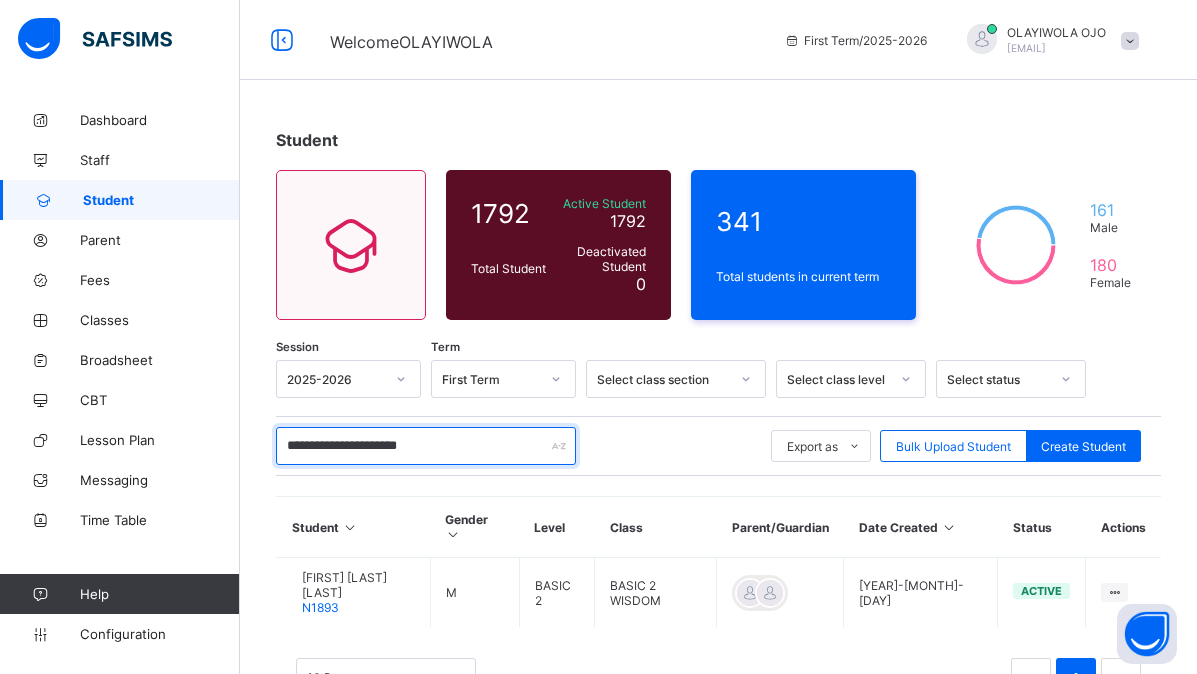 click on "***" at bounding box center [426, 446] 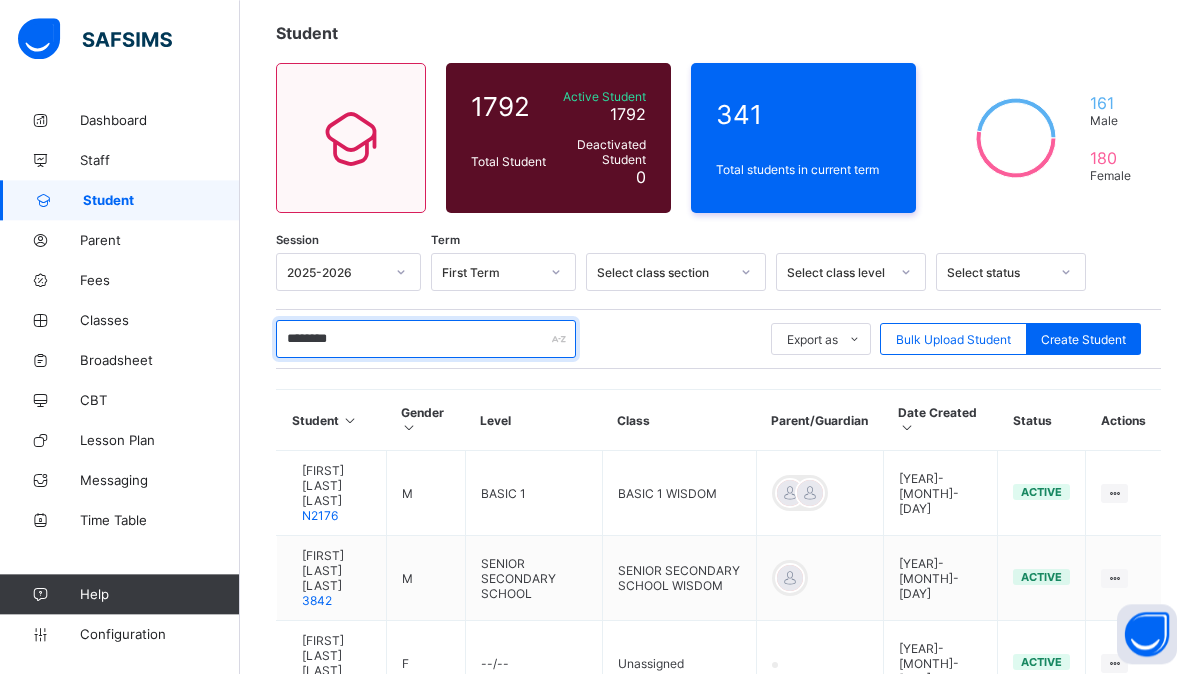 scroll, scrollTop: 153, scrollLeft: 0, axis: vertical 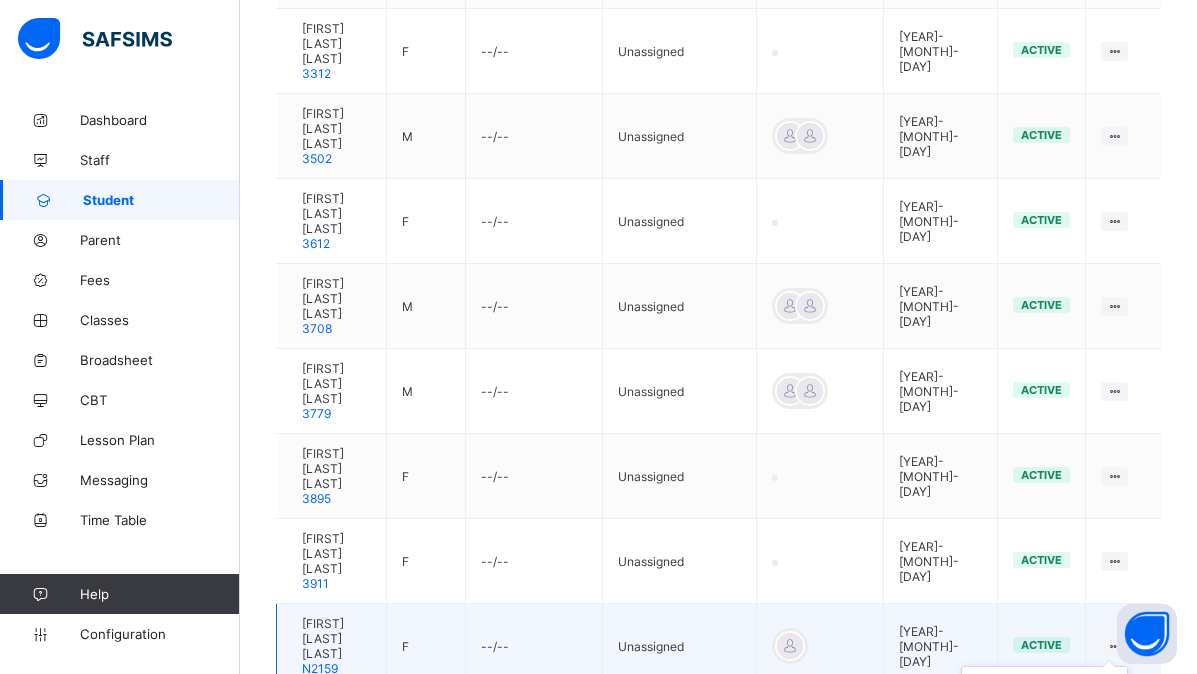 type on "********" 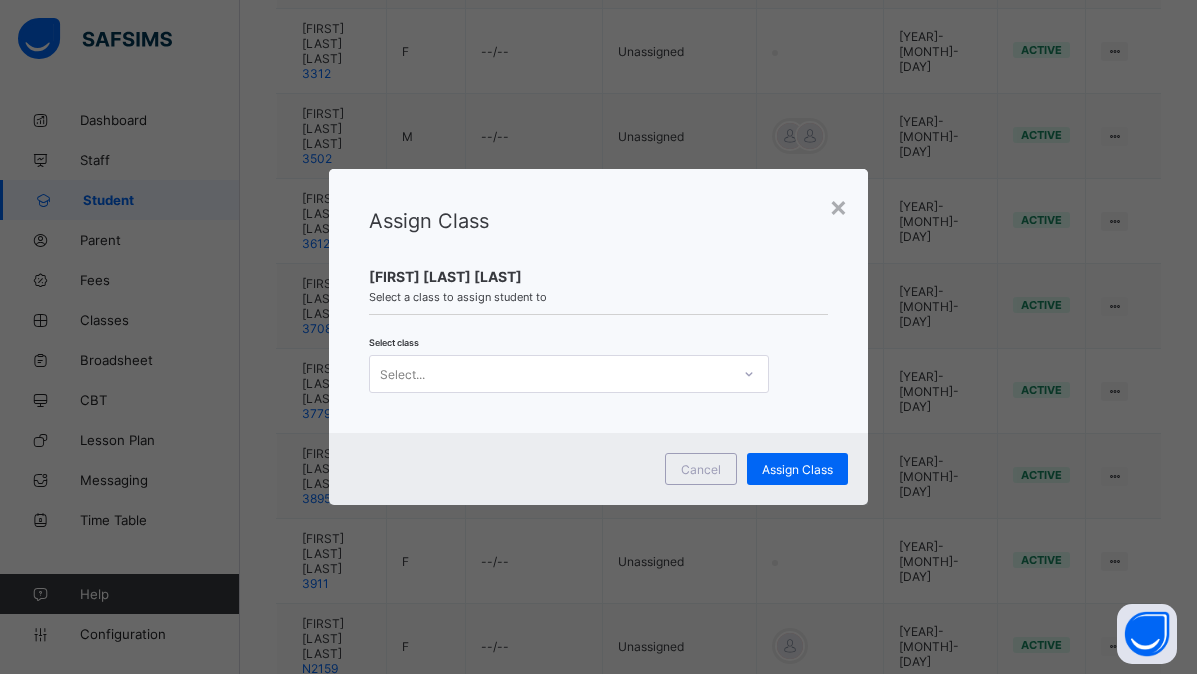 click on "Select..." at bounding box center [550, 374] 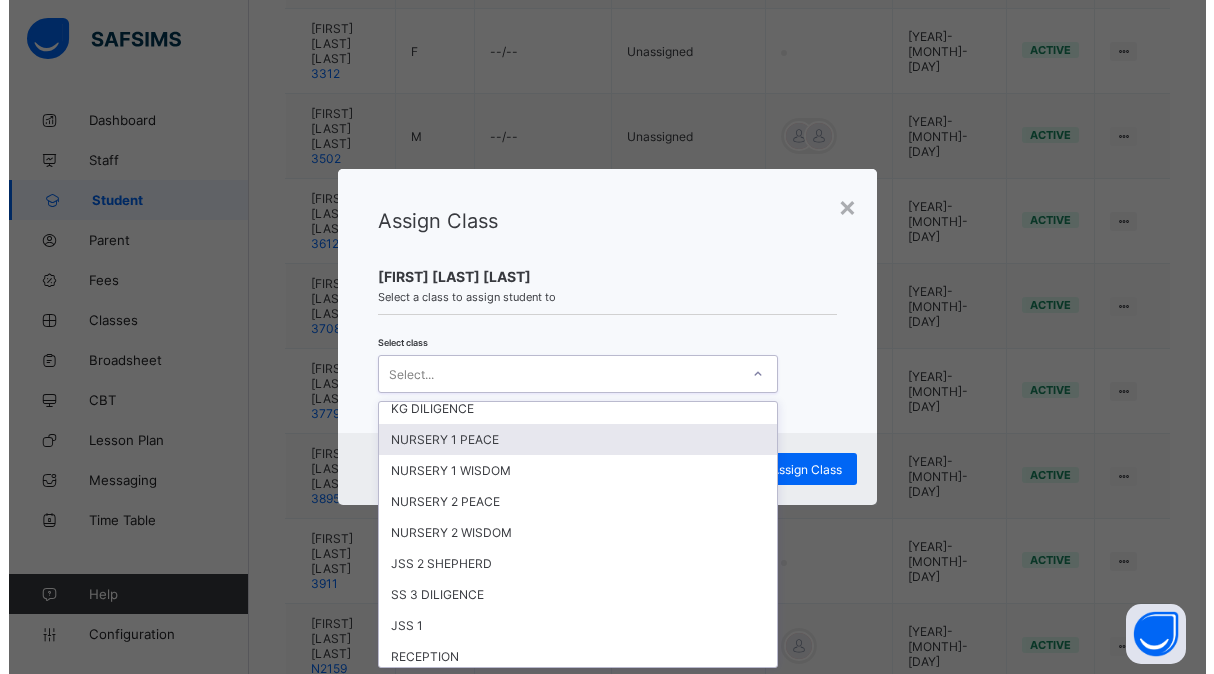 scroll, scrollTop: 990, scrollLeft: 0, axis: vertical 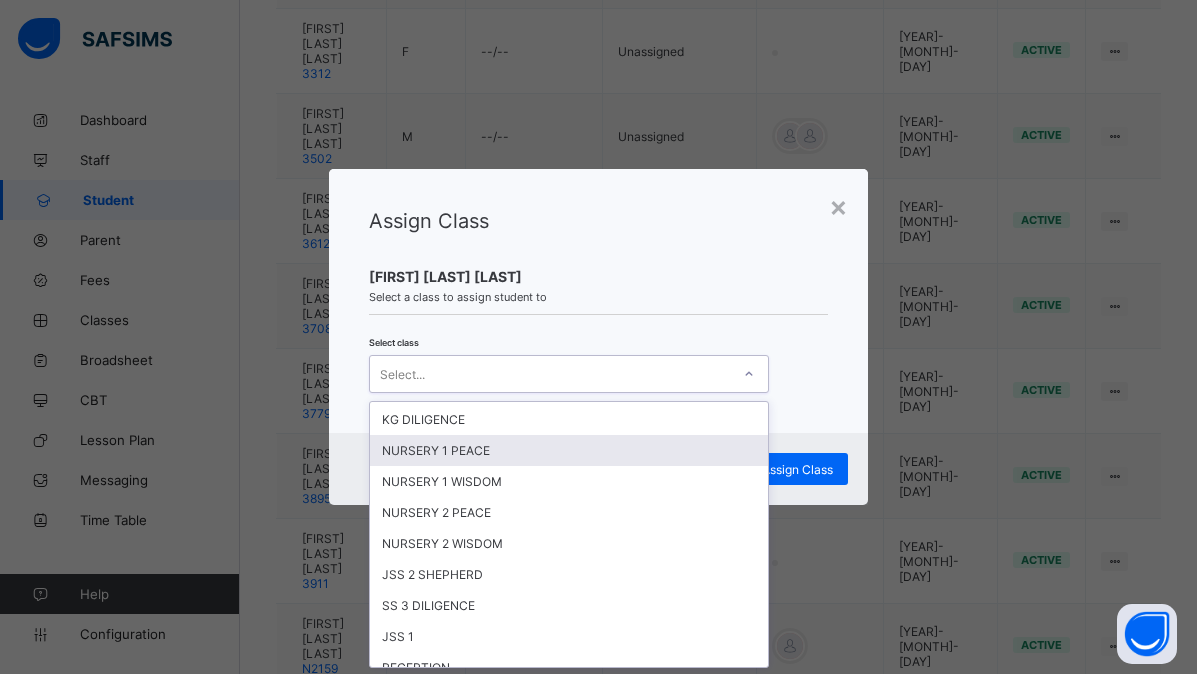 click on "NURSERY 1 PEACE" at bounding box center (569, 450) 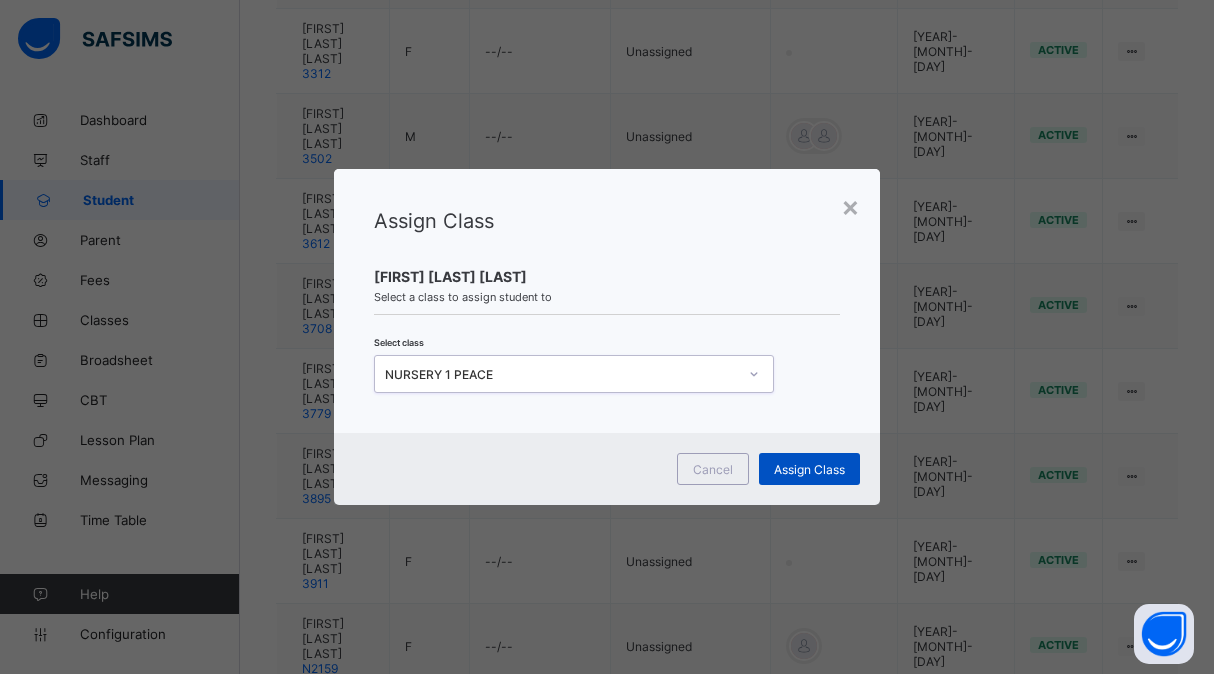 click on "Assign Class" at bounding box center [809, 469] 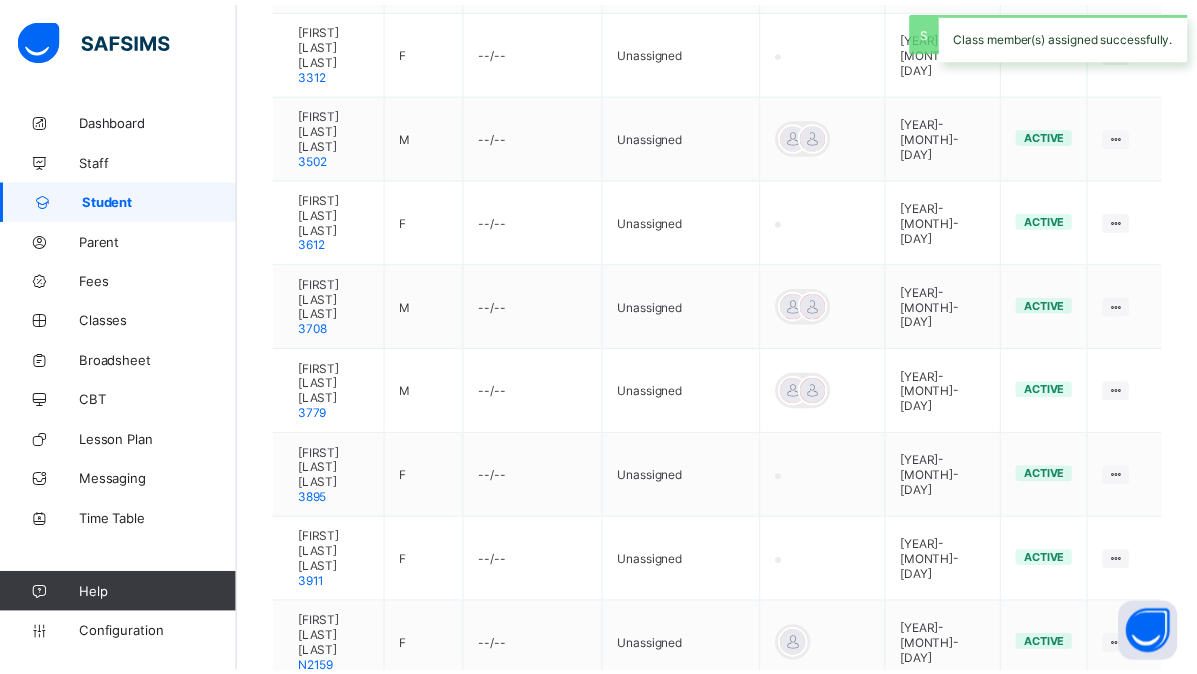 scroll, scrollTop: 212, scrollLeft: 0, axis: vertical 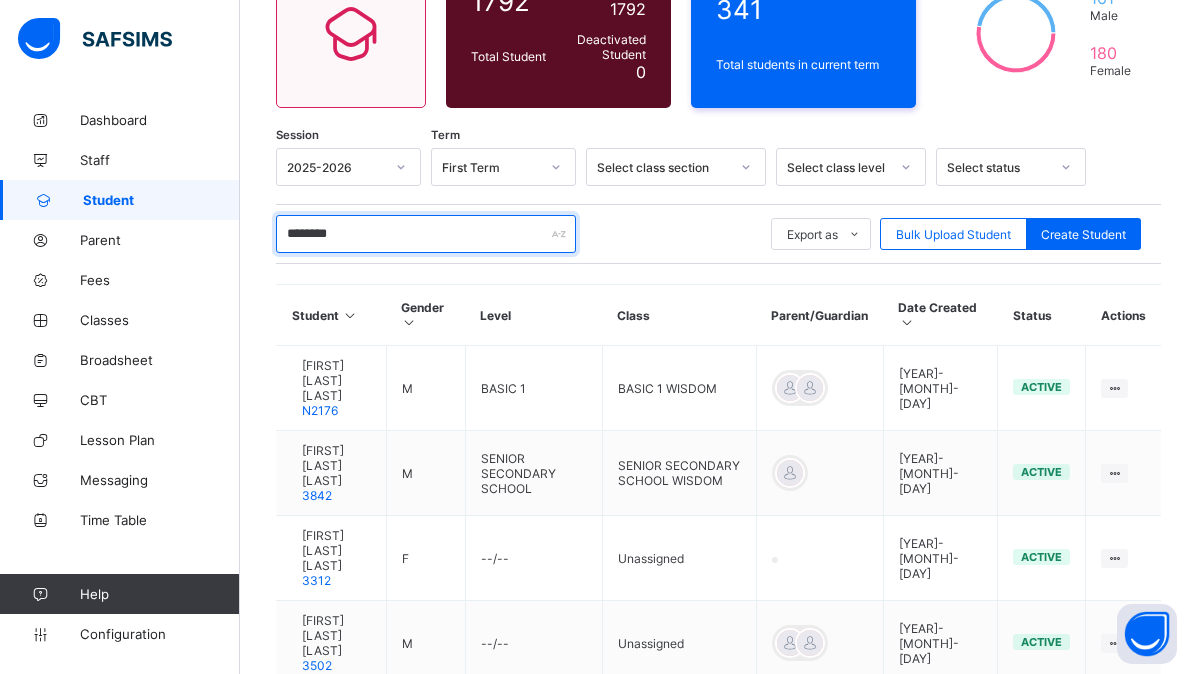 click on "********" at bounding box center (426, 234) 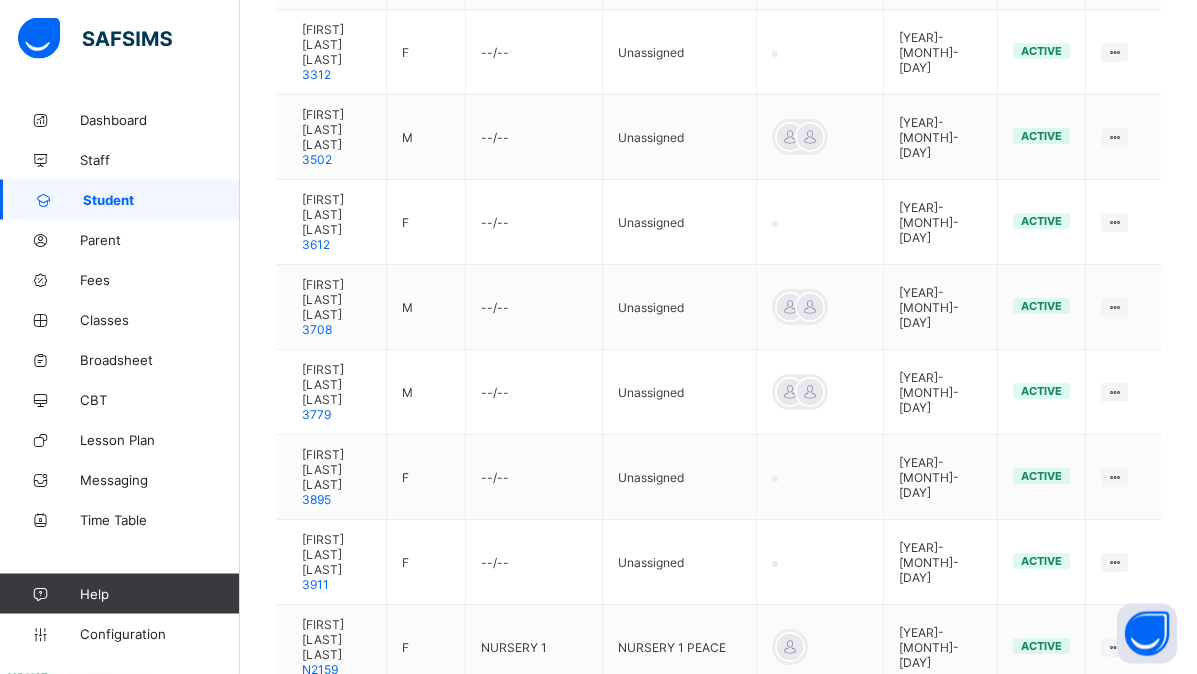 scroll, scrollTop: 719, scrollLeft: 0, axis: vertical 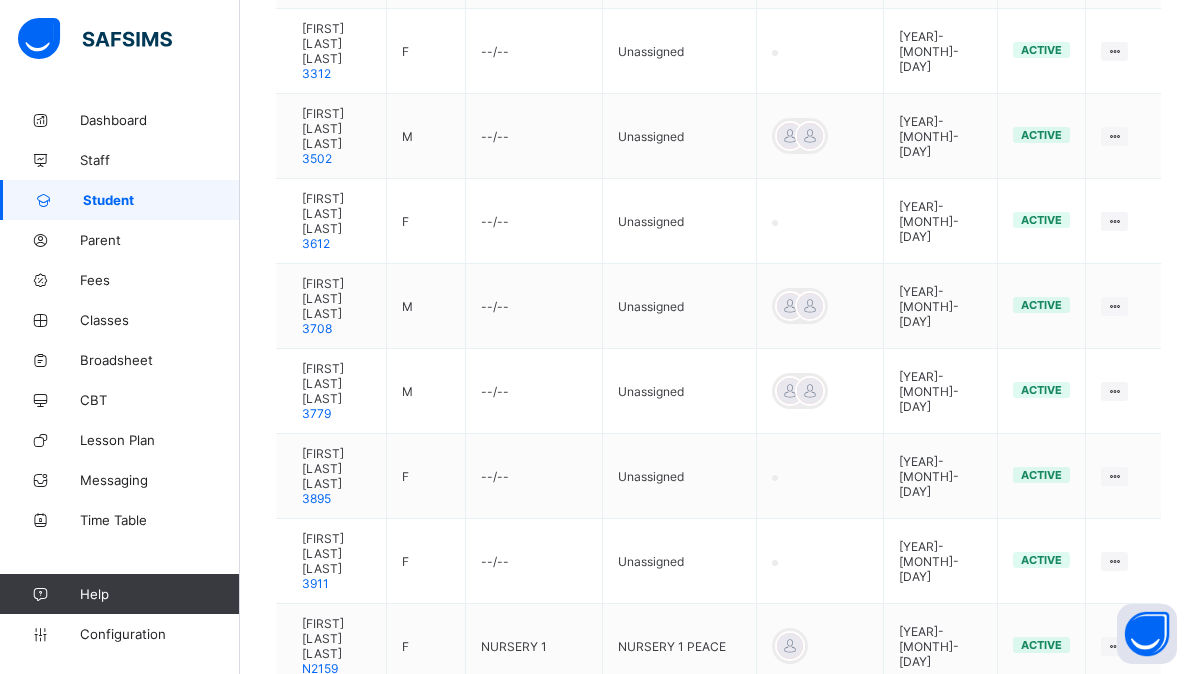 click on "2" at bounding box center (975, 739) 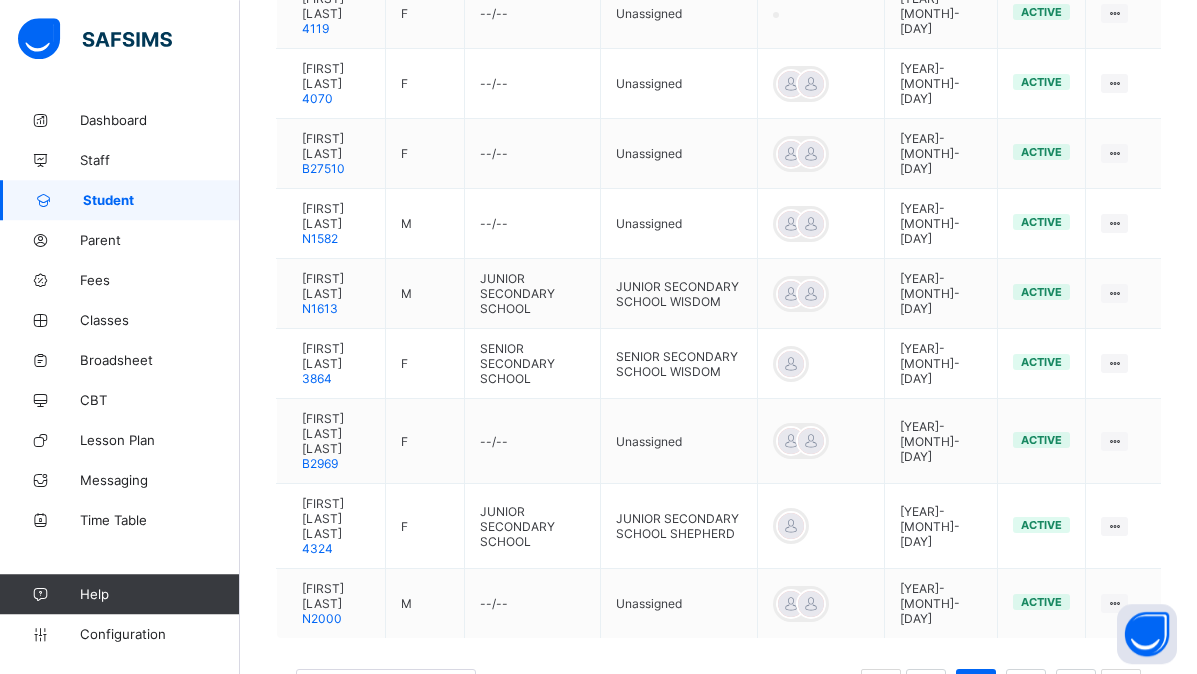 scroll, scrollTop: 671, scrollLeft: 0, axis: vertical 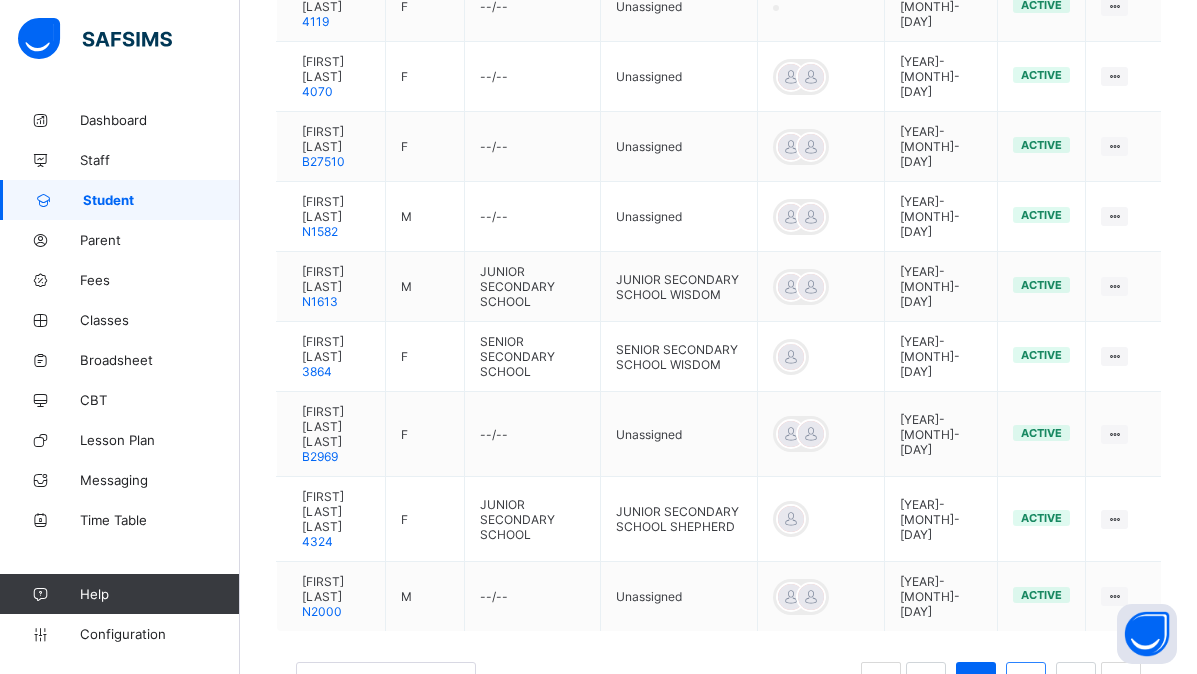 click on "3" at bounding box center [1025, 682] 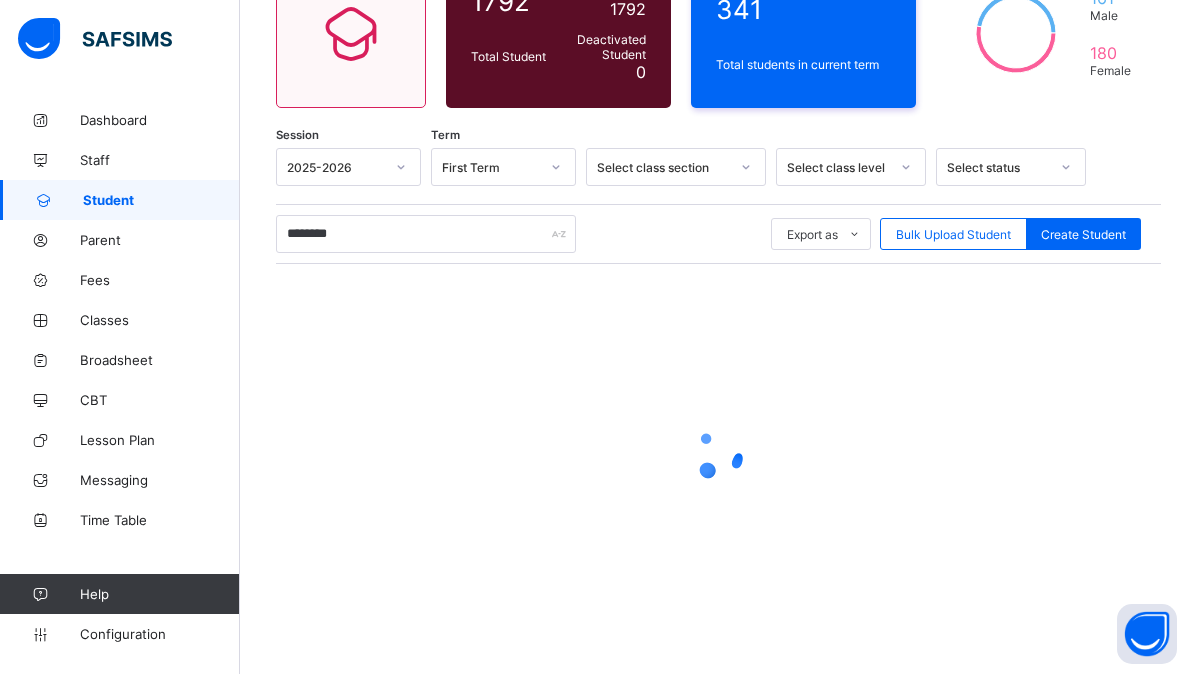 scroll, scrollTop: 212, scrollLeft: 0, axis: vertical 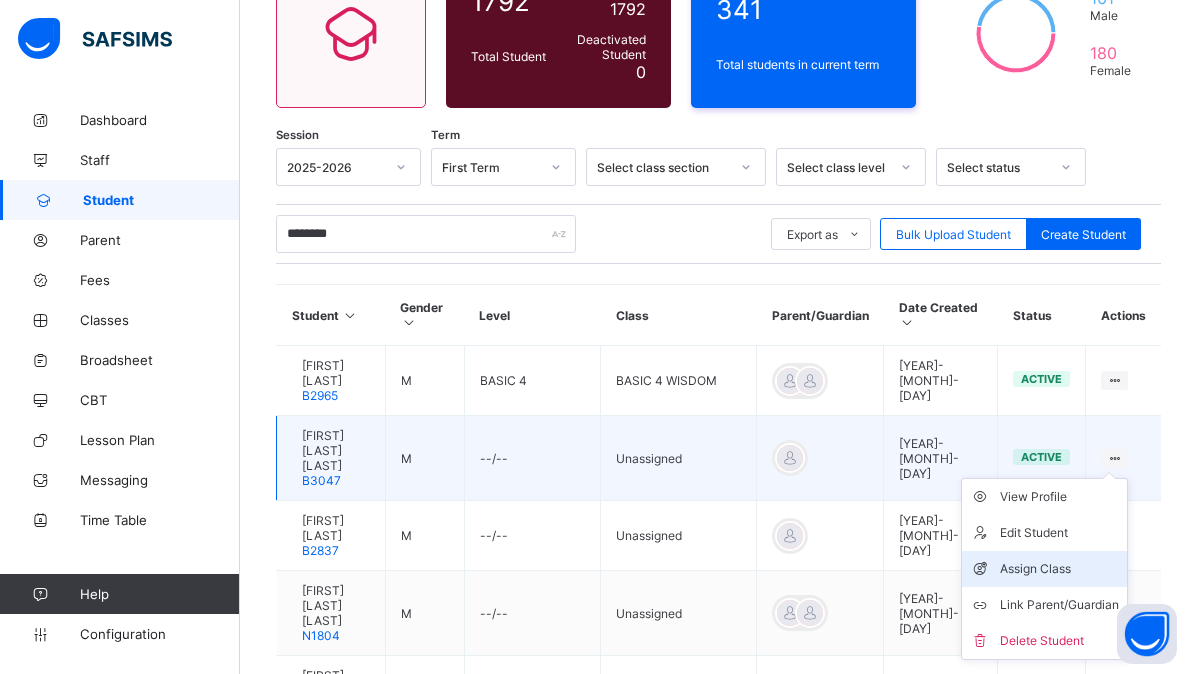 click on "Assign Class" at bounding box center (1059, 569) 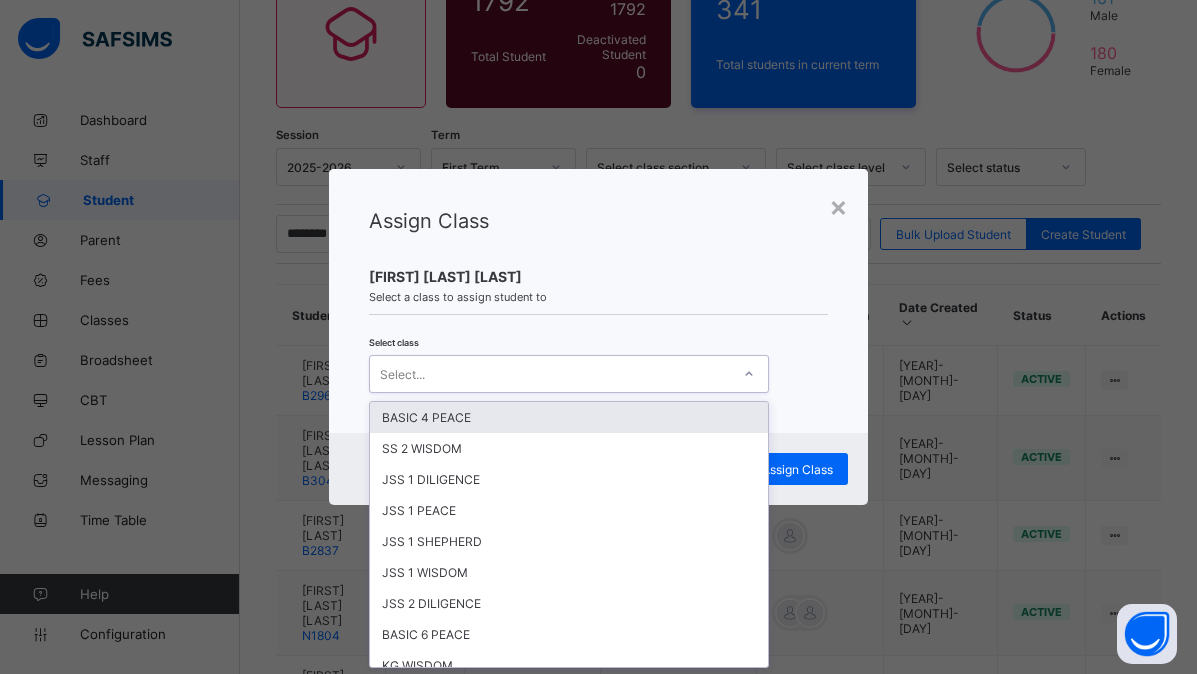 click on "Select..." at bounding box center (550, 374) 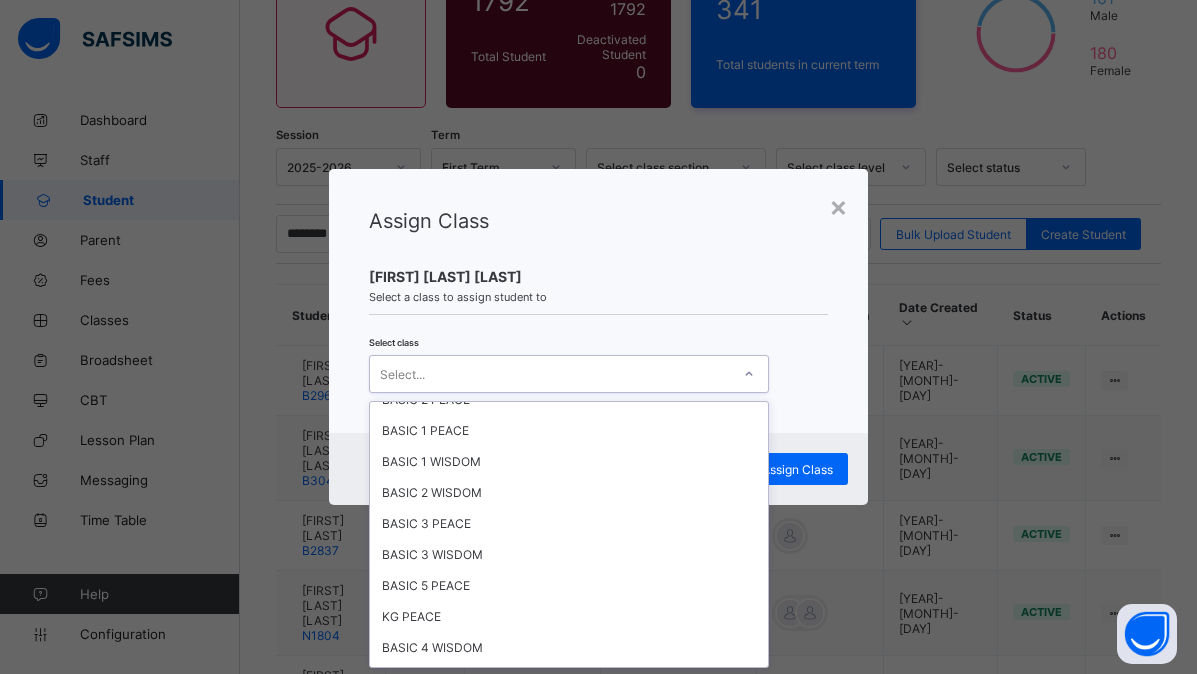 scroll, scrollTop: 720, scrollLeft: 0, axis: vertical 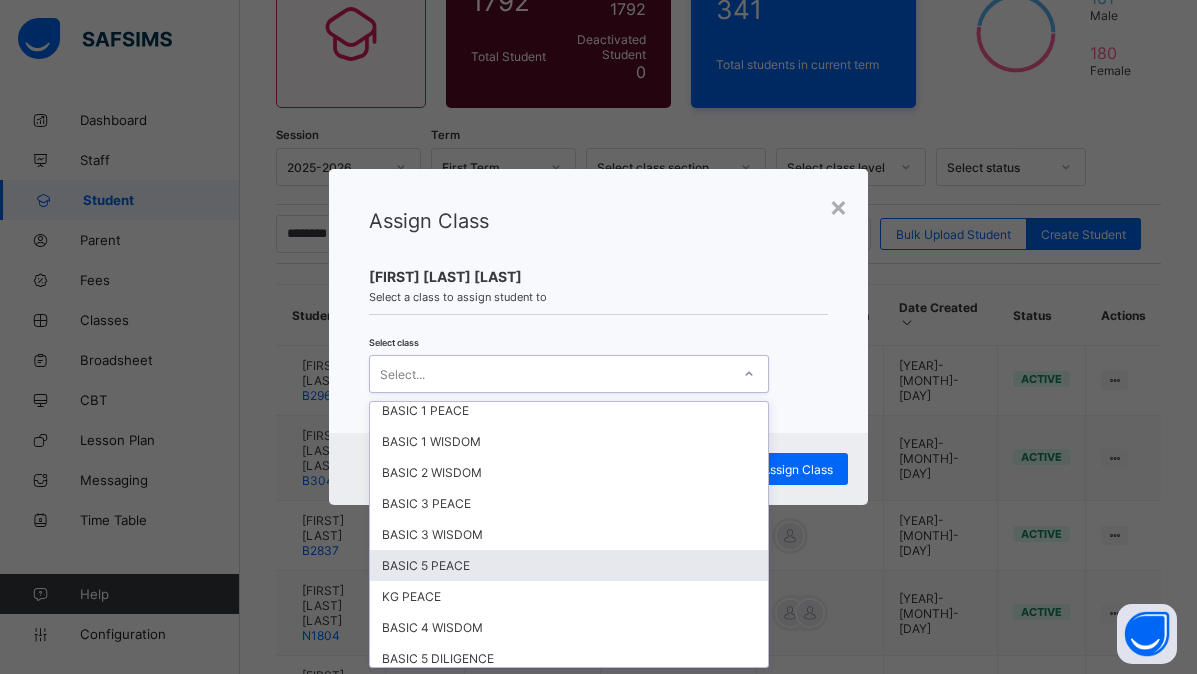 click on "BASIC 5 PEACE" at bounding box center [569, 565] 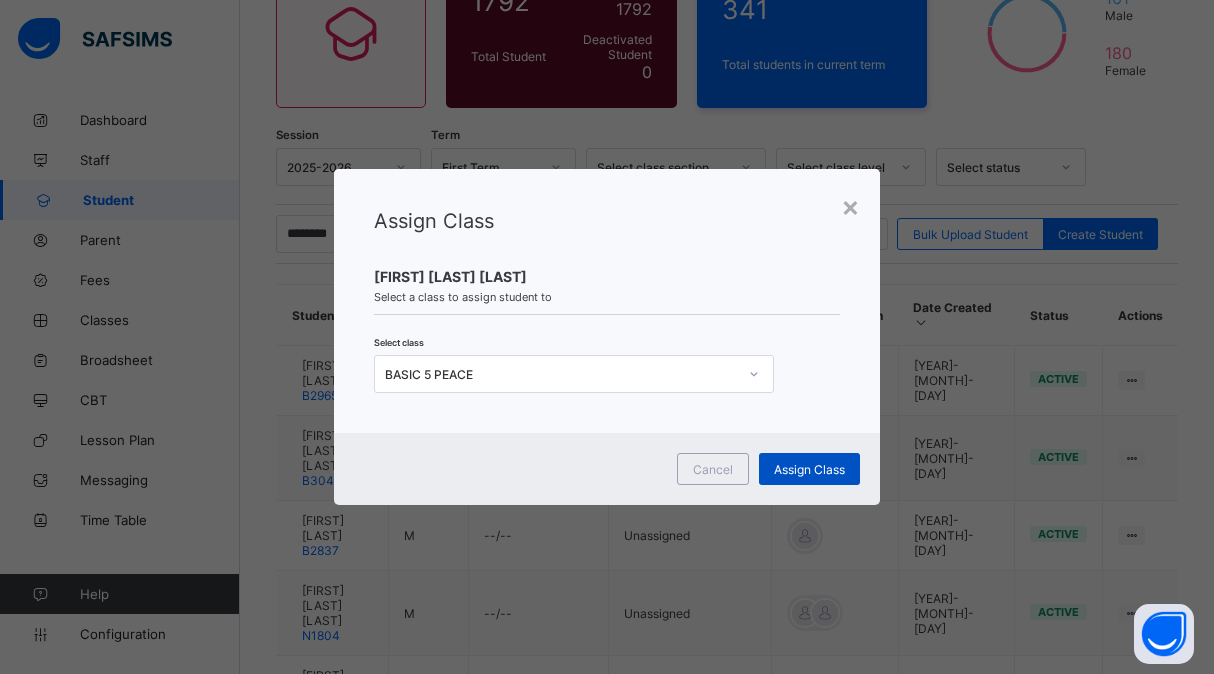 click on "Assign Class" at bounding box center [809, 469] 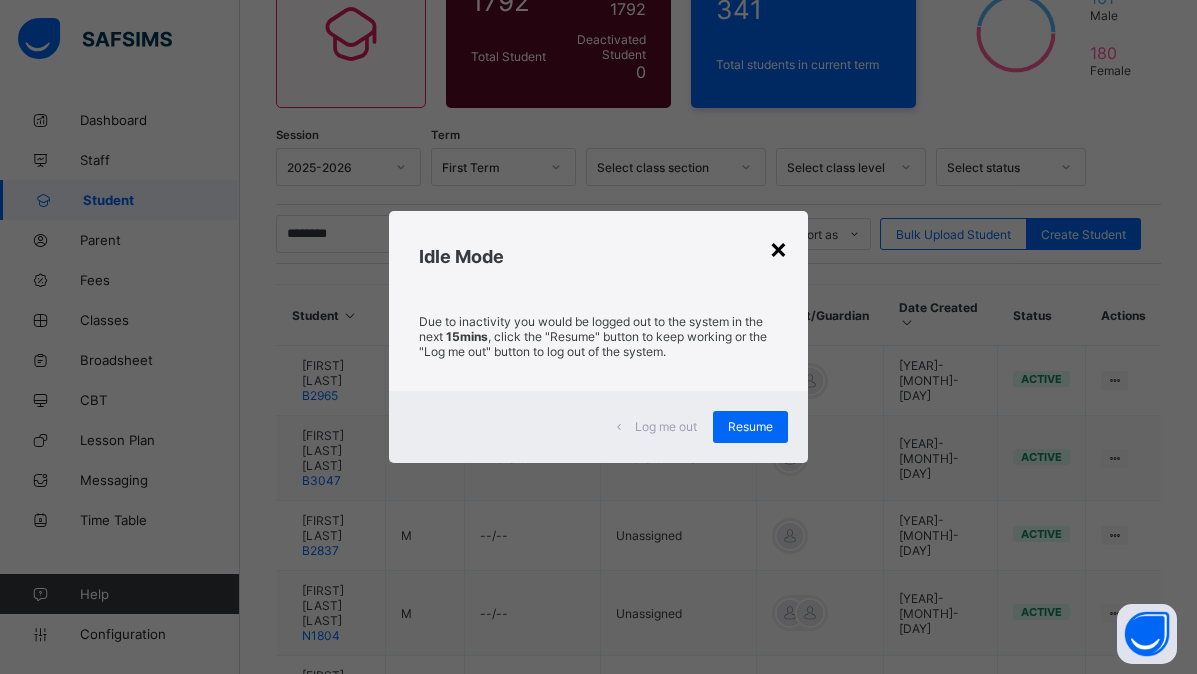 click on "×" at bounding box center (778, 248) 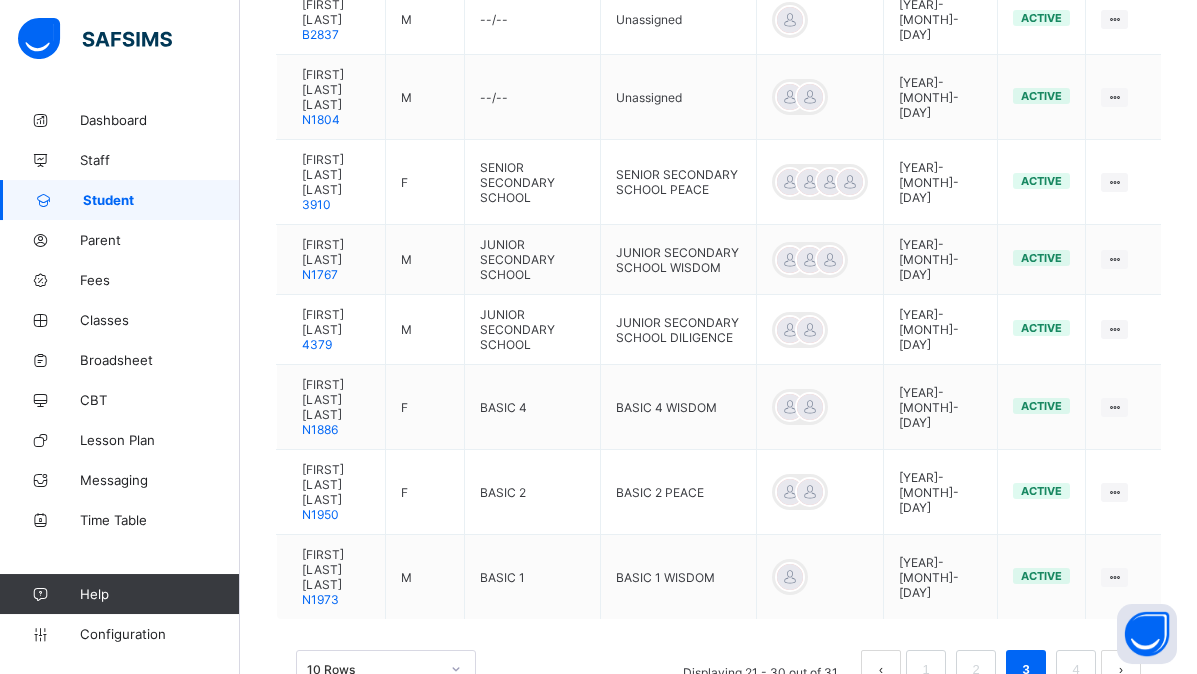scroll, scrollTop: 755, scrollLeft: 0, axis: vertical 